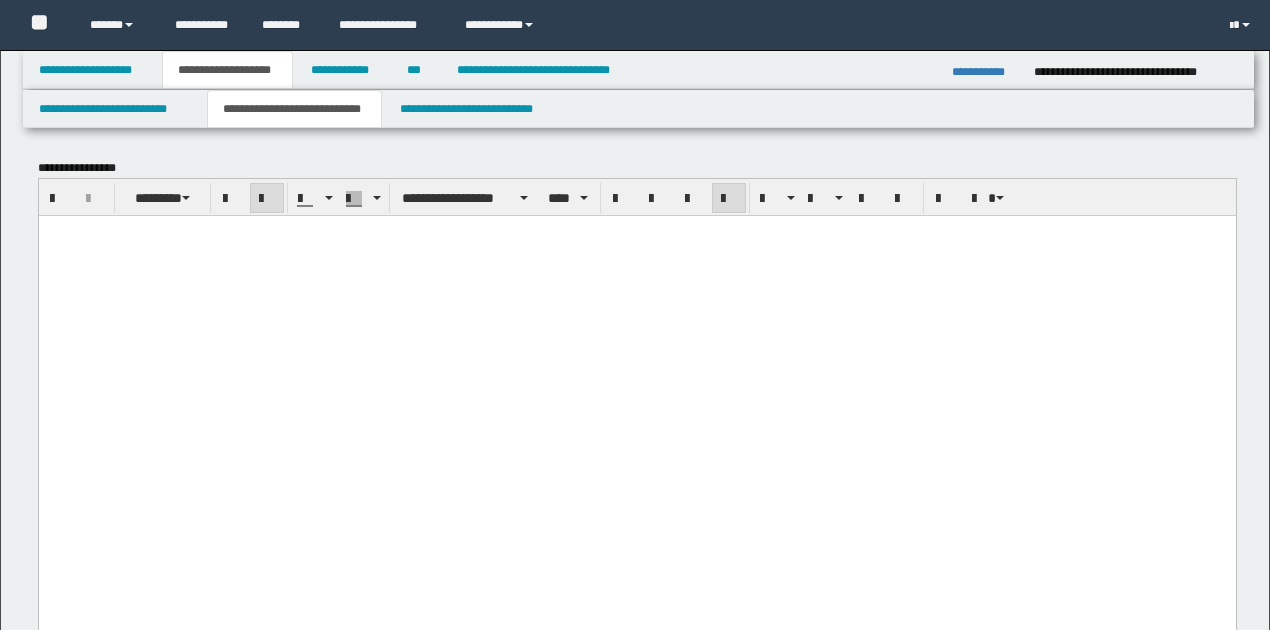 scroll, scrollTop: 1097, scrollLeft: 0, axis: vertical 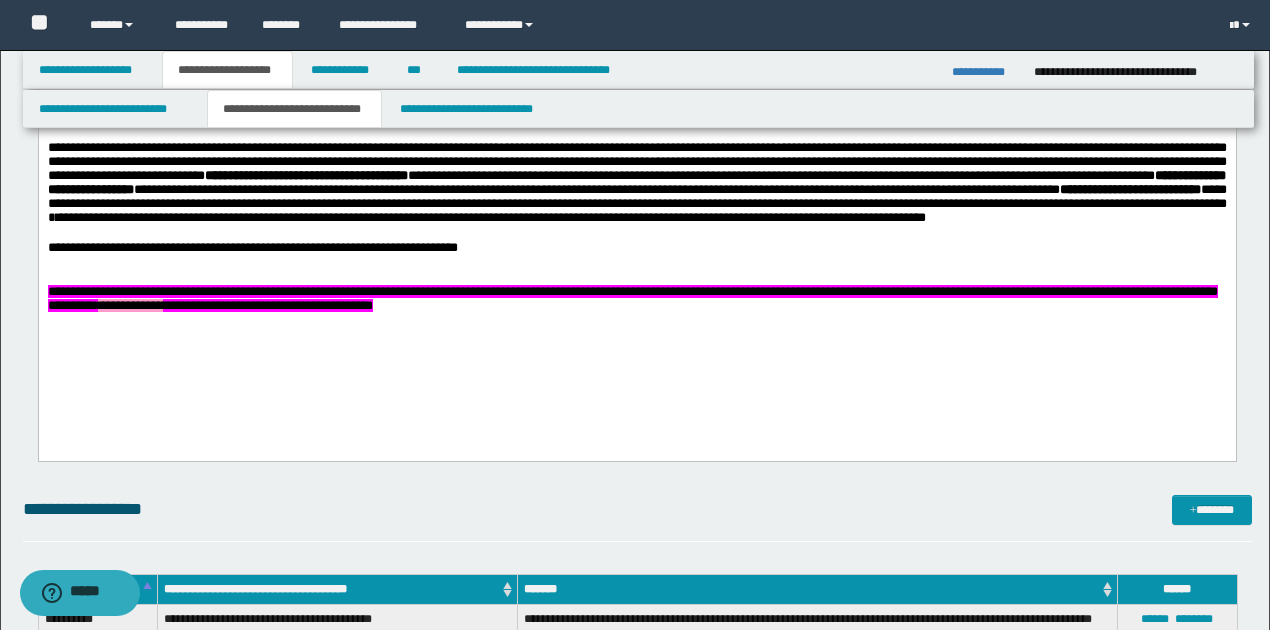 click at bounding box center [637, 233] 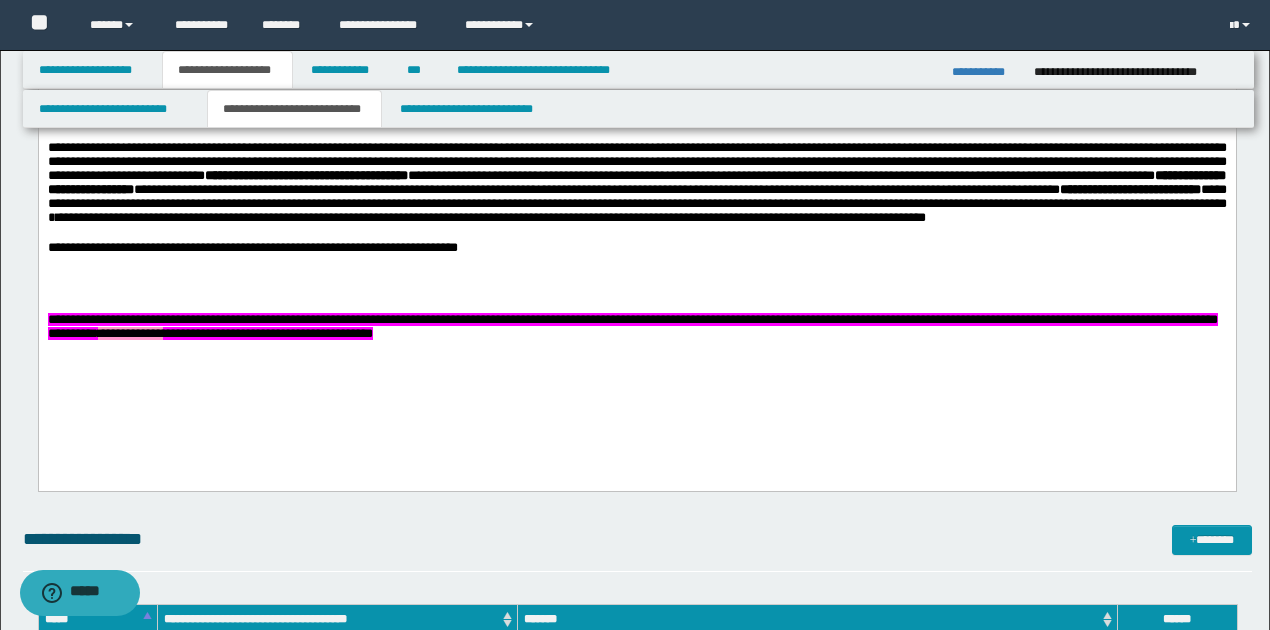 type 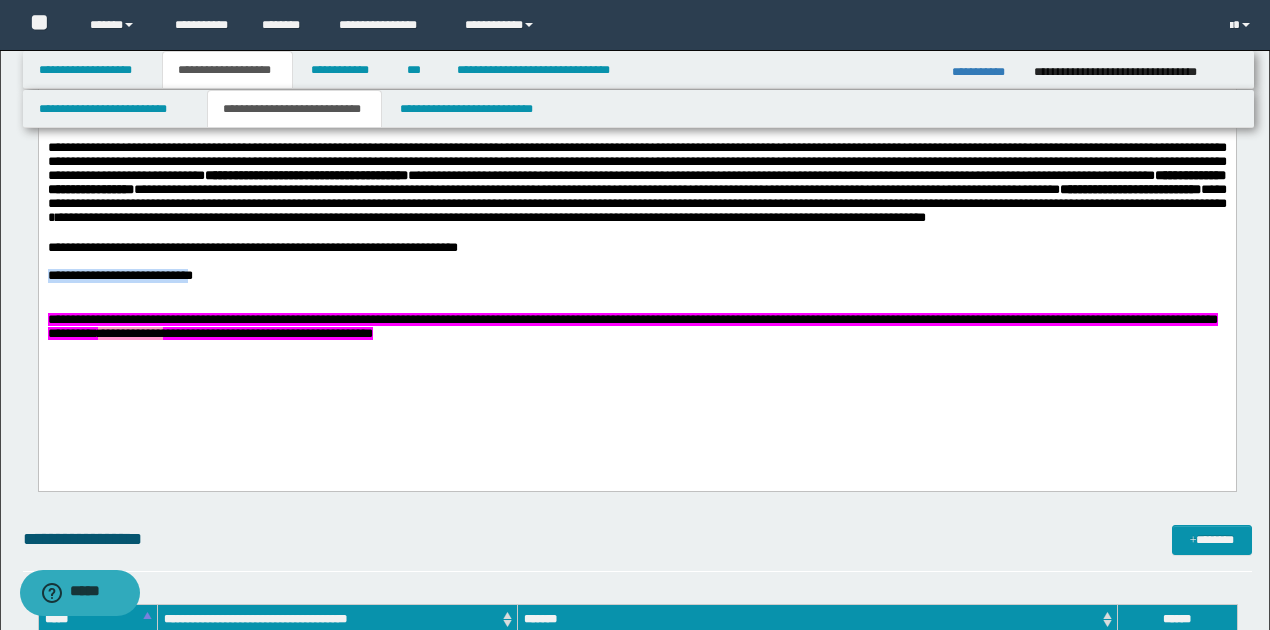 drag, startPoint x: 45, startPoint y: 315, endPoint x: 239, endPoint y: 316, distance: 194.00258 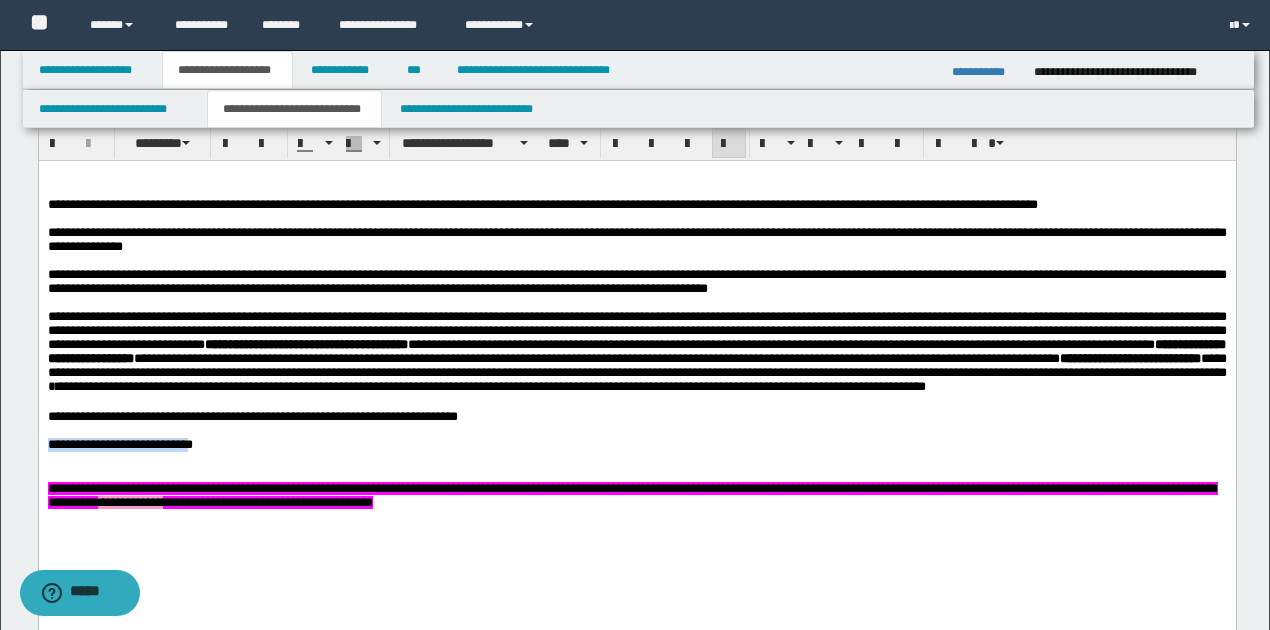 scroll, scrollTop: 630, scrollLeft: 0, axis: vertical 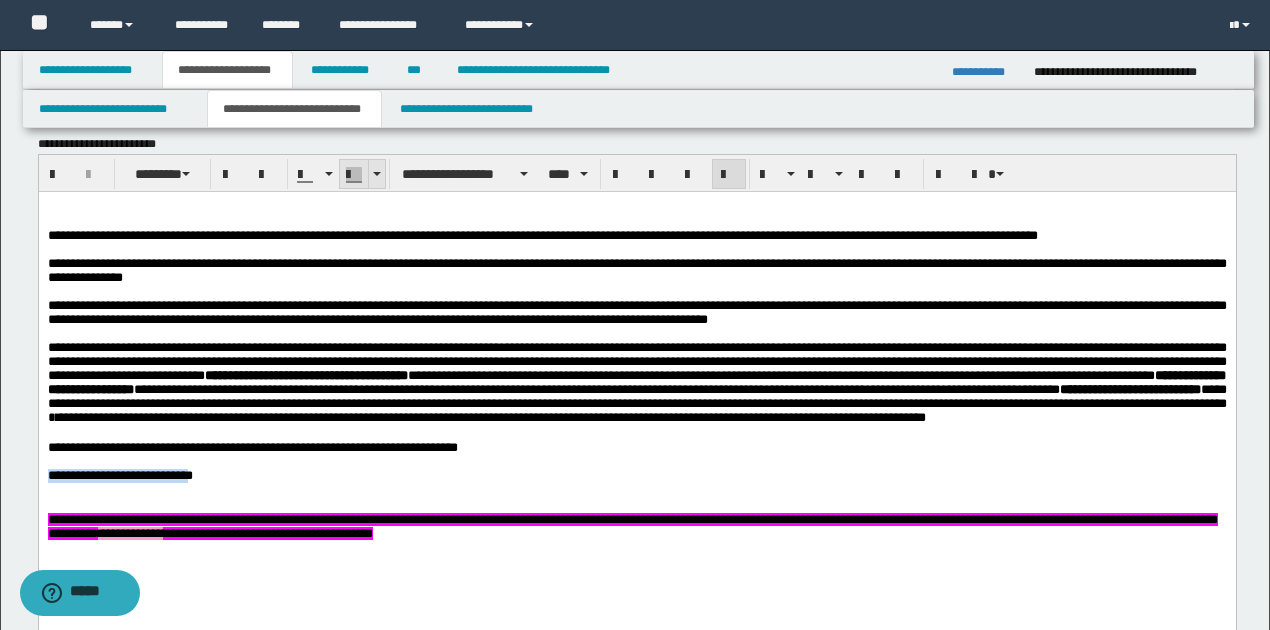 click at bounding box center (376, 174) 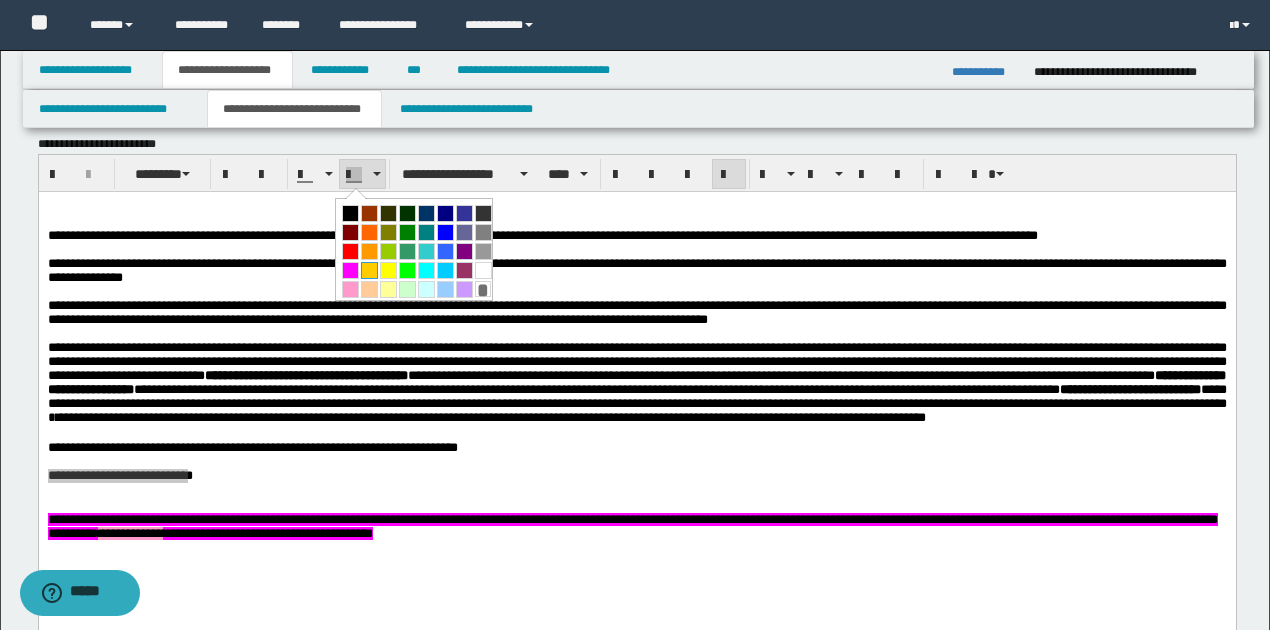 click at bounding box center (369, 270) 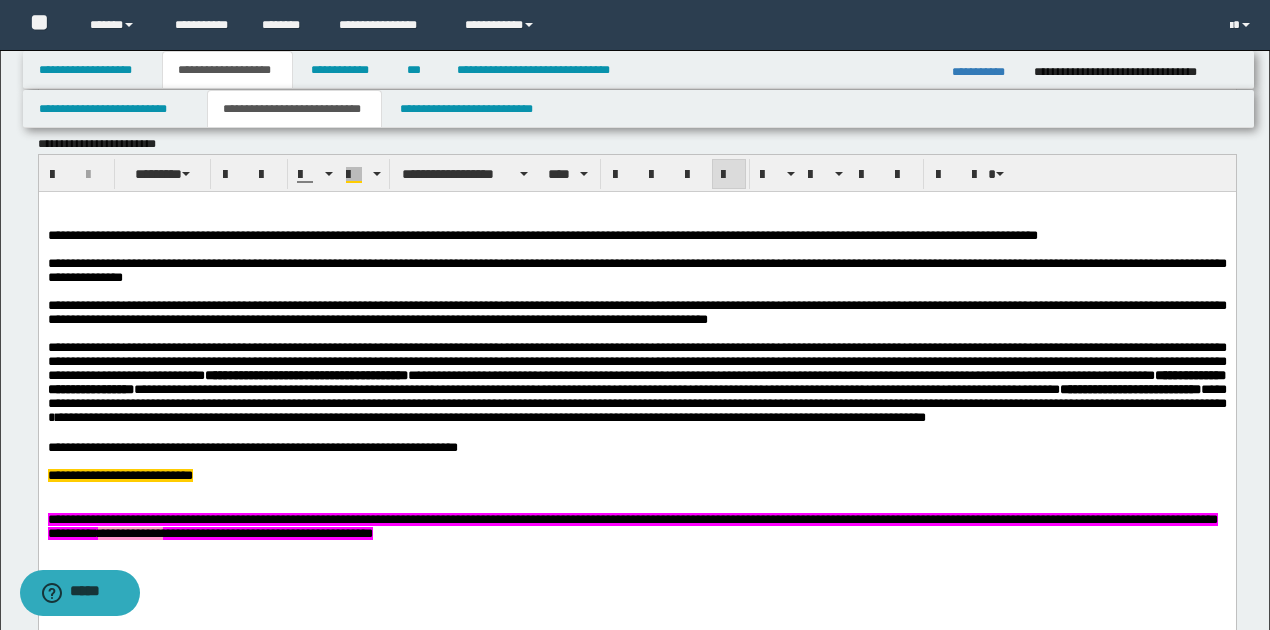 click on "**********" at bounding box center [252, 447] 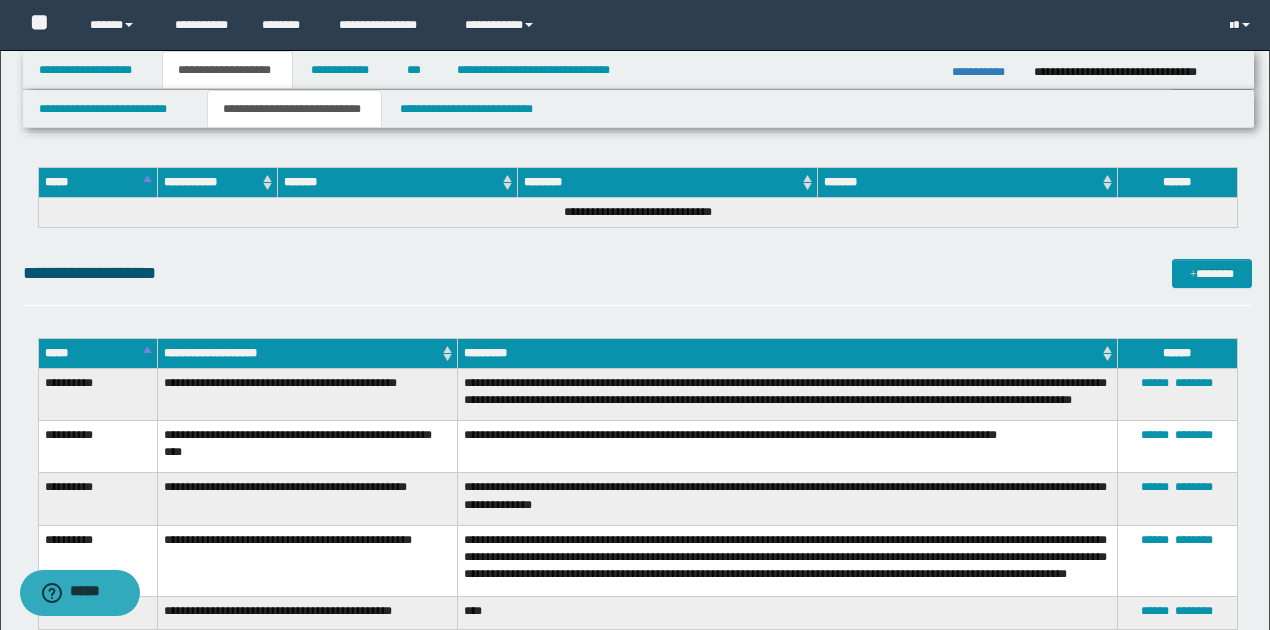 scroll, scrollTop: 2630, scrollLeft: 0, axis: vertical 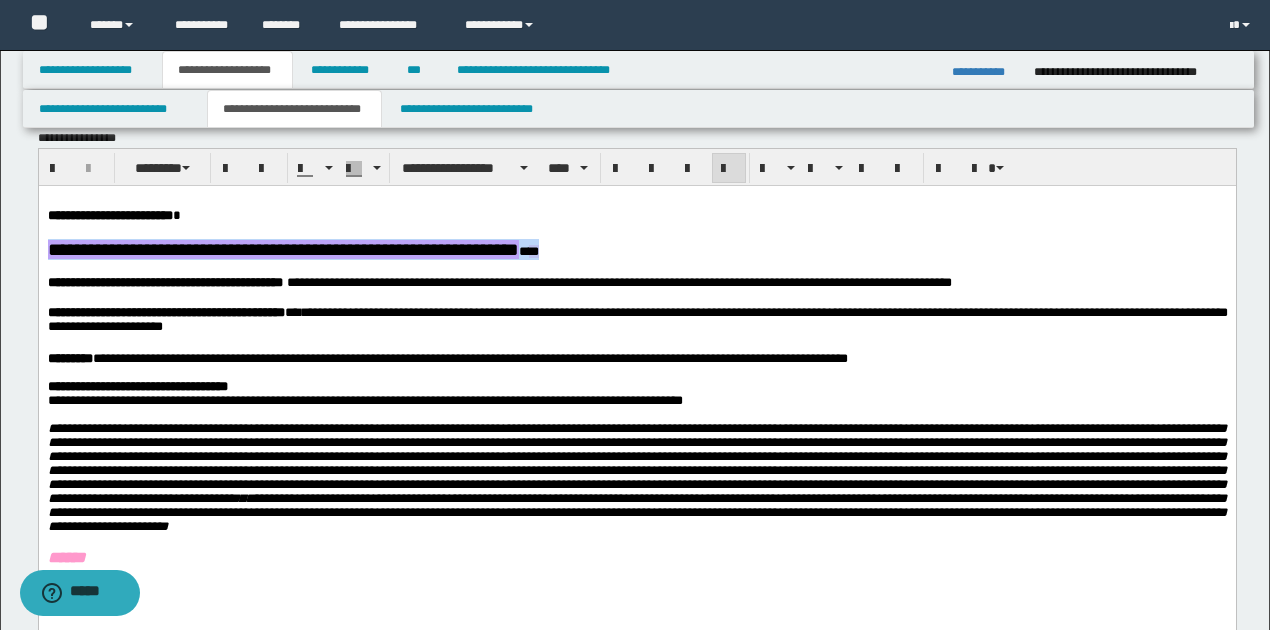 drag, startPoint x: 66, startPoint y: 259, endPoint x: 622, endPoint y: 252, distance: 556.04407 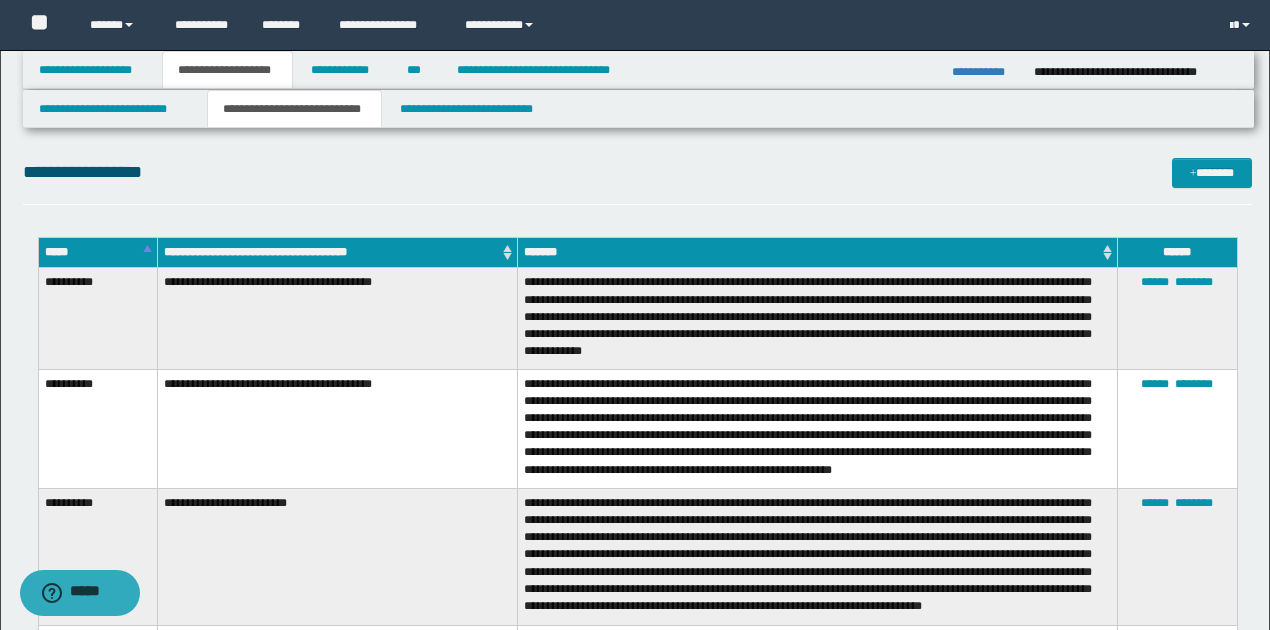 scroll, scrollTop: 1164, scrollLeft: 0, axis: vertical 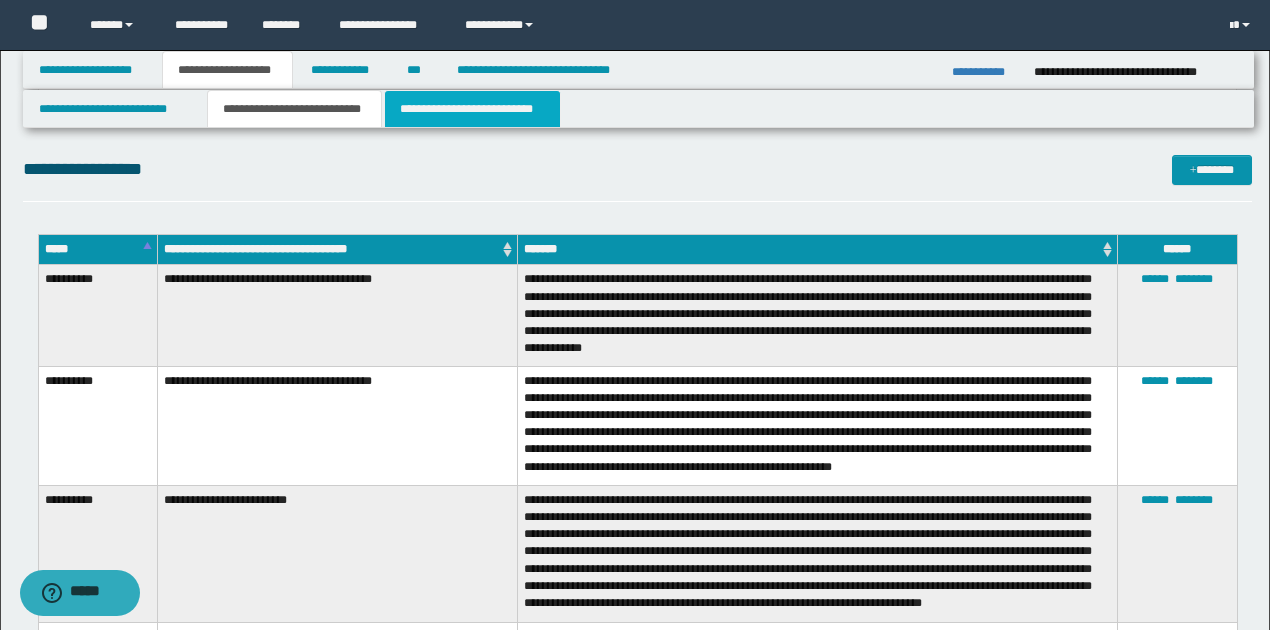 click on "**********" at bounding box center [472, 109] 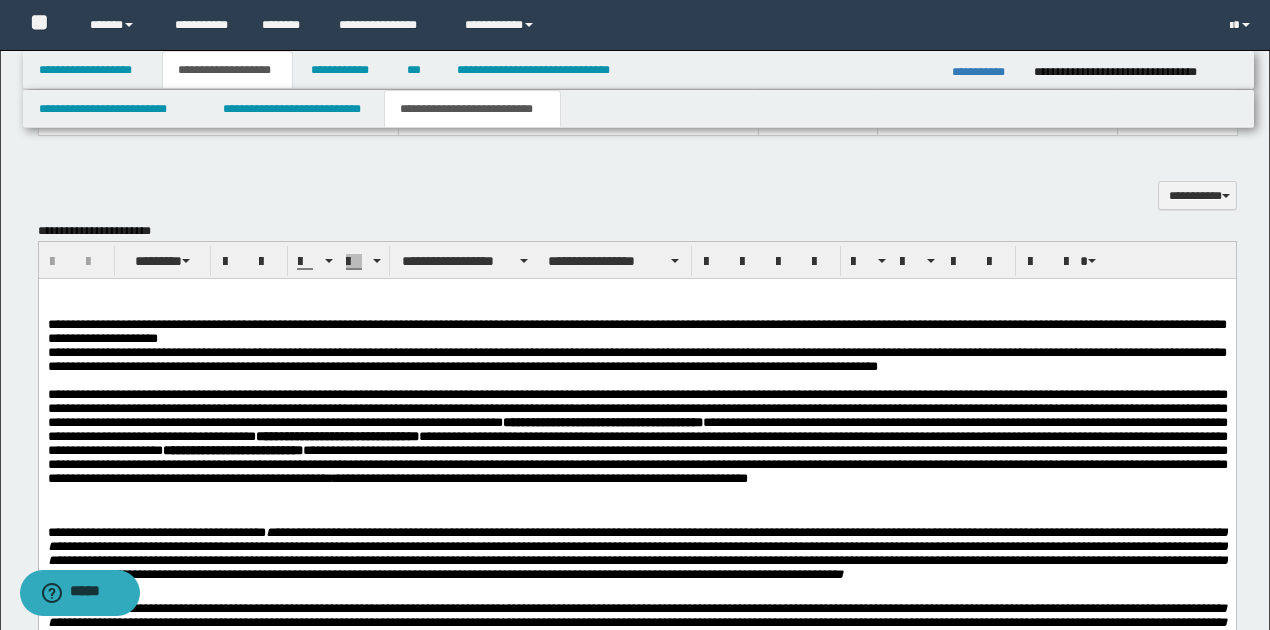 scroll, scrollTop: 1466, scrollLeft: 0, axis: vertical 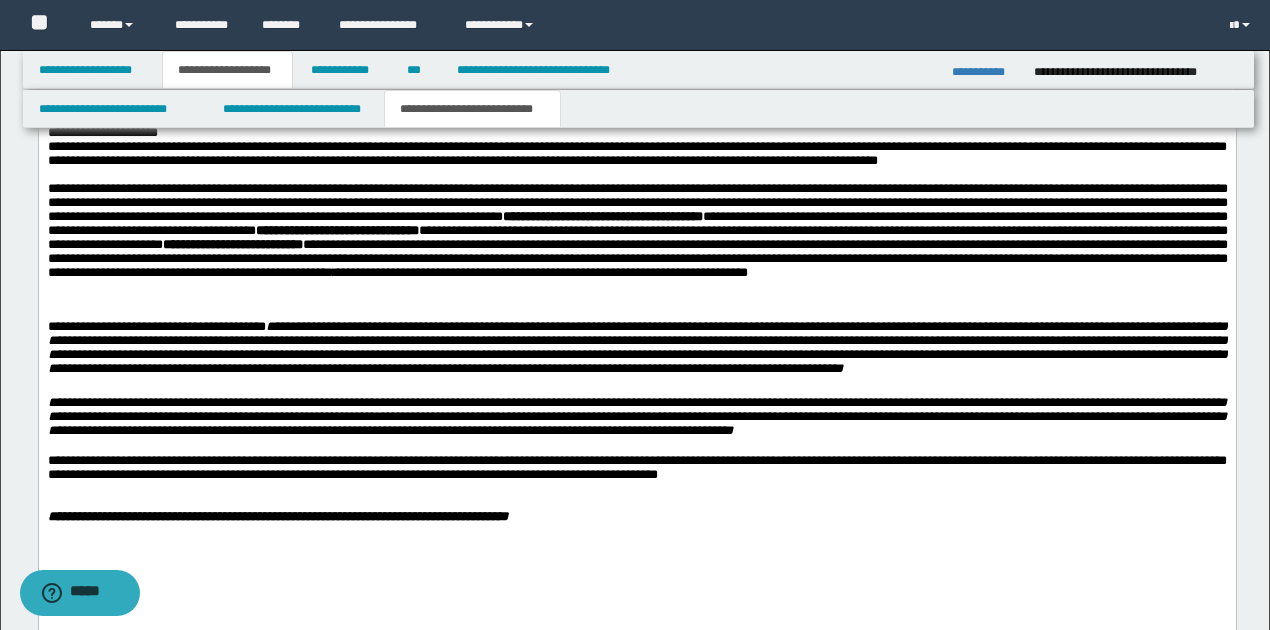 click on "**********" at bounding box center (636, 417) 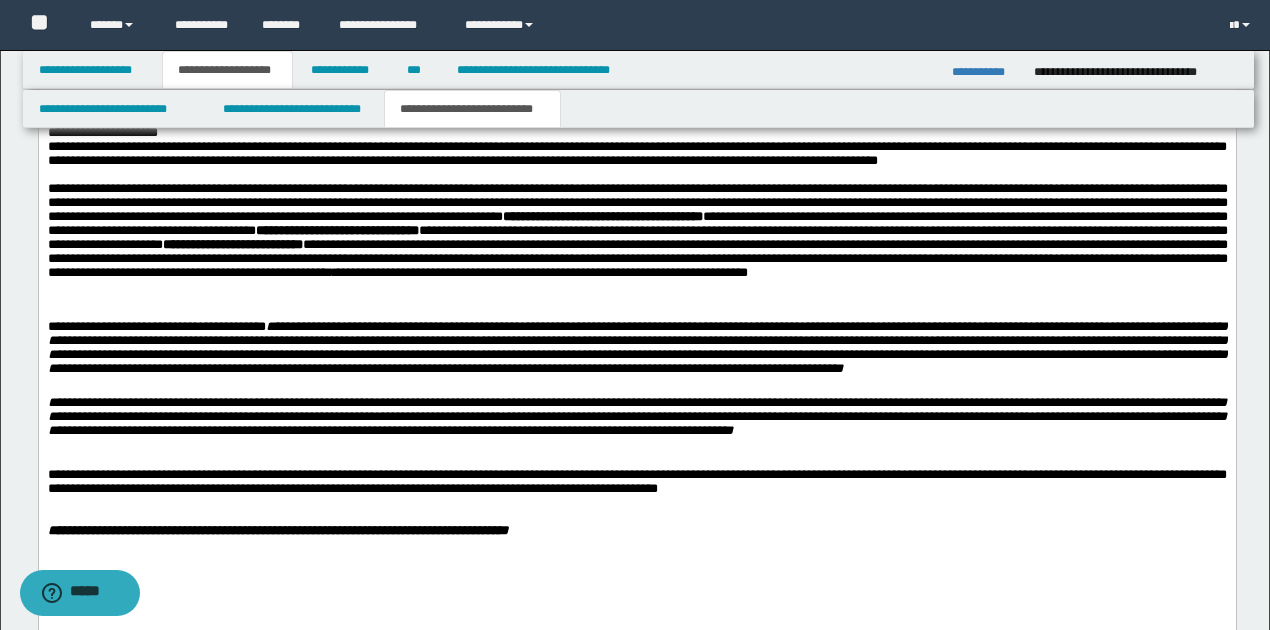 type 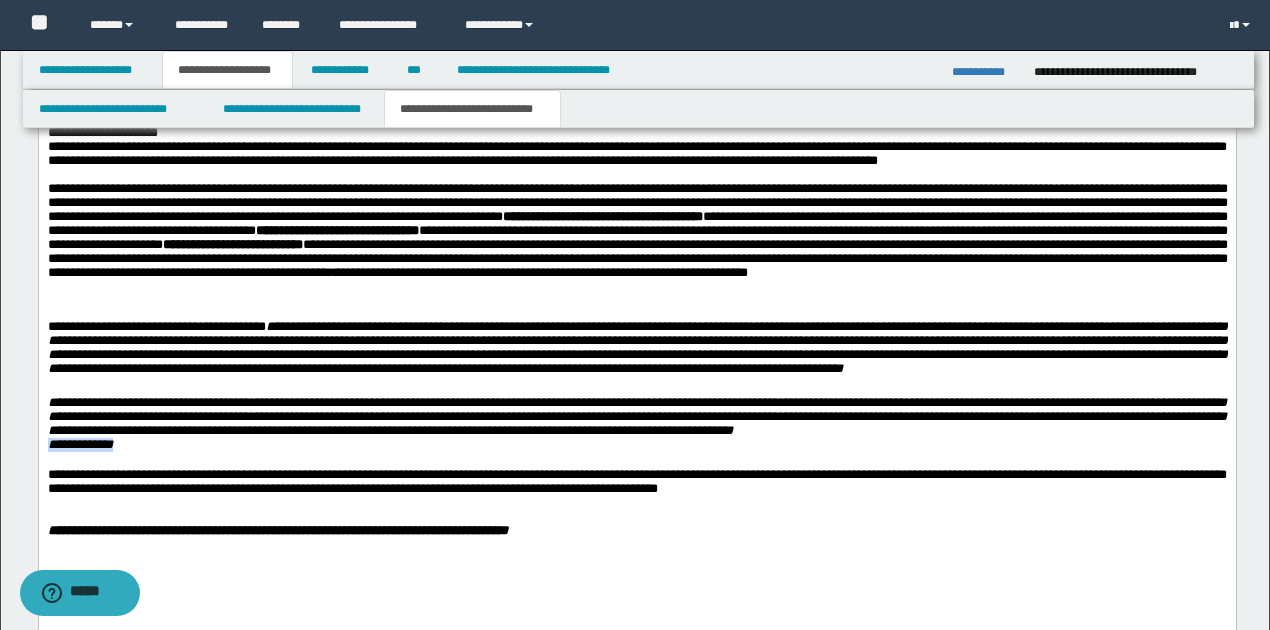 drag, startPoint x: 47, startPoint y: 459, endPoint x: 147, endPoint y: 460, distance: 100.005 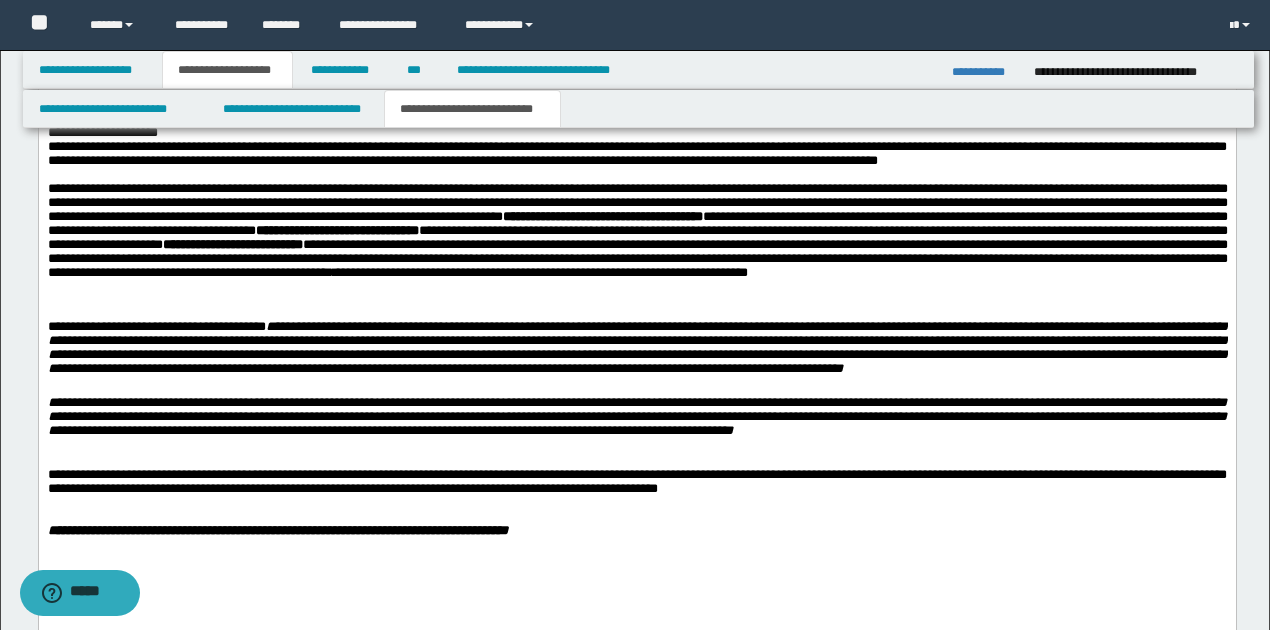 click on "**********" at bounding box center [637, 243] 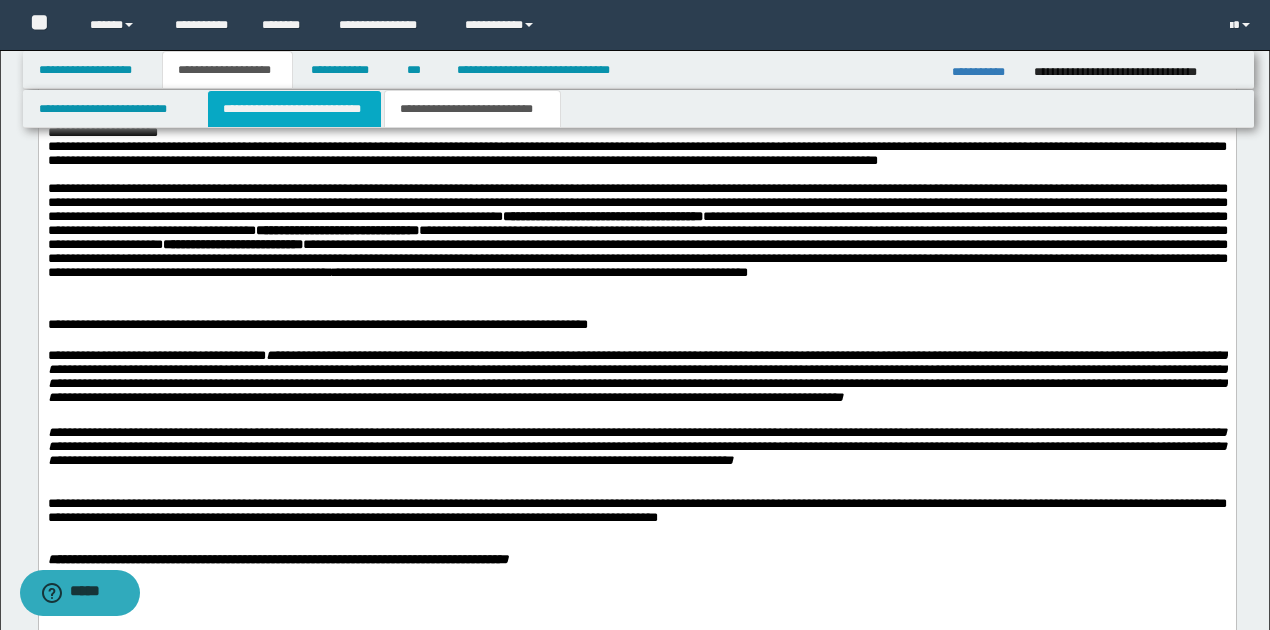 click on "**********" at bounding box center (294, 109) 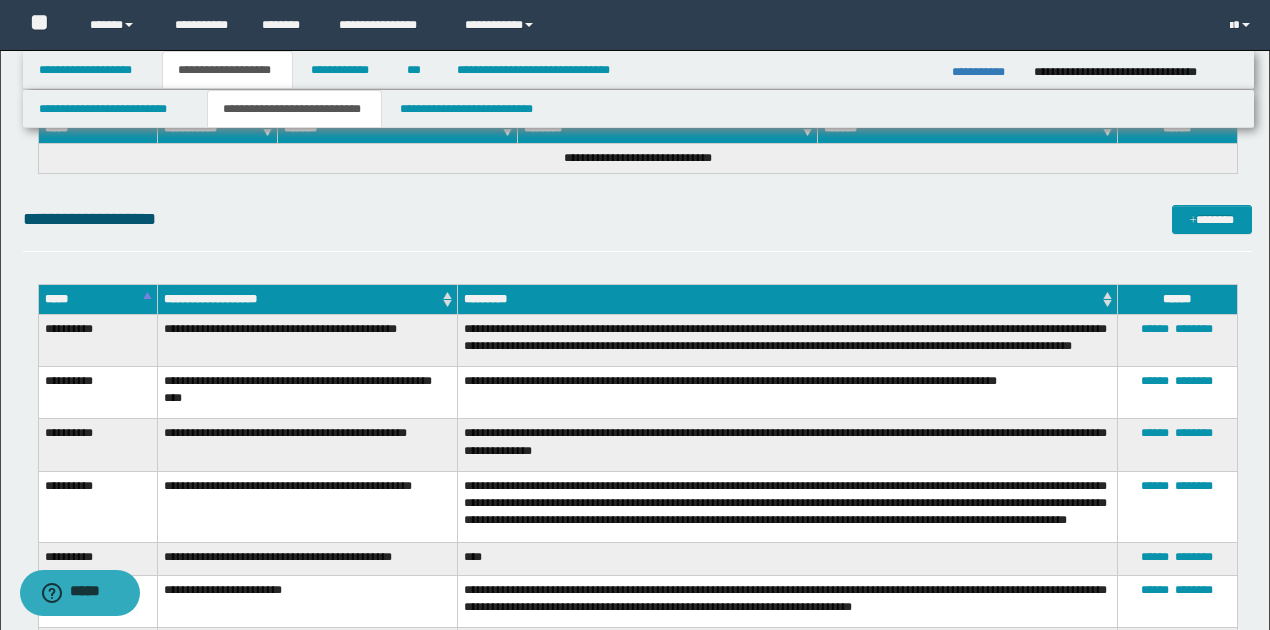 scroll, scrollTop: 2383, scrollLeft: 0, axis: vertical 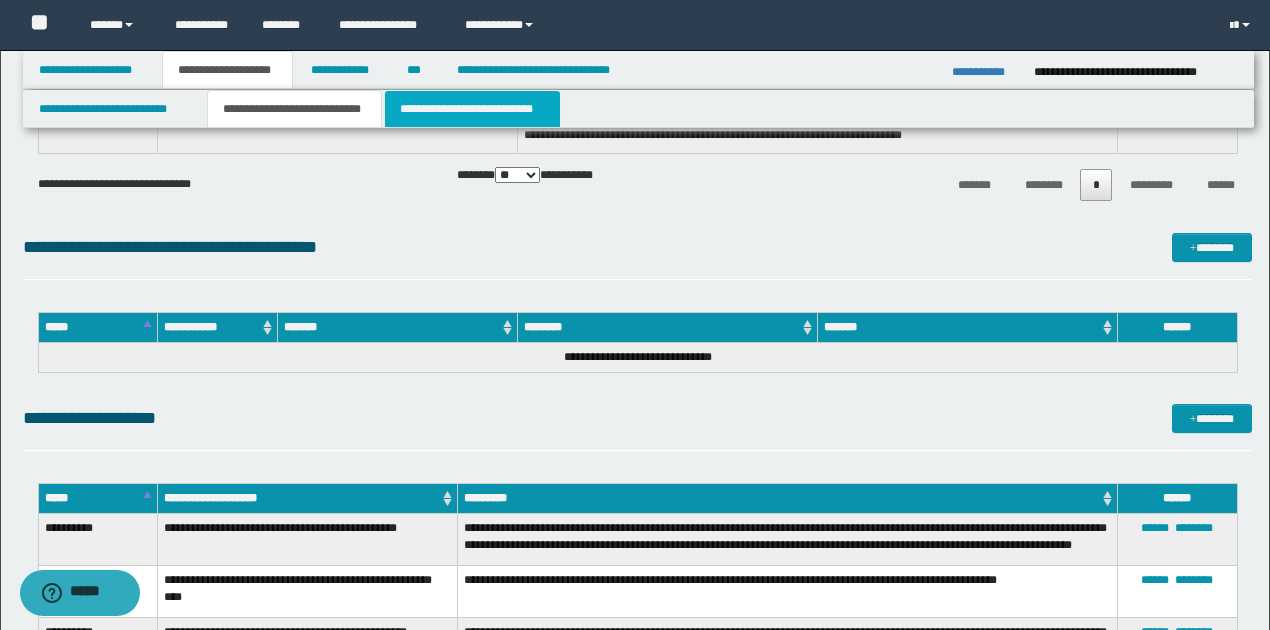 click on "**********" at bounding box center (472, 109) 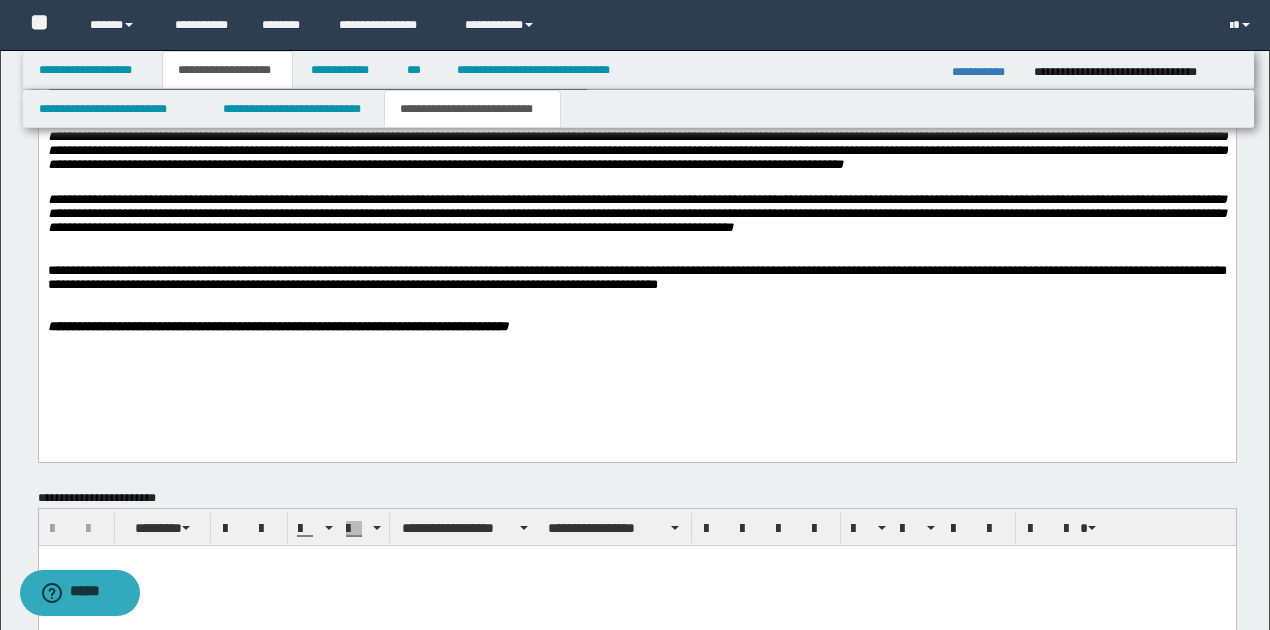 scroll, scrollTop: 1482, scrollLeft: 0, axis: vertical 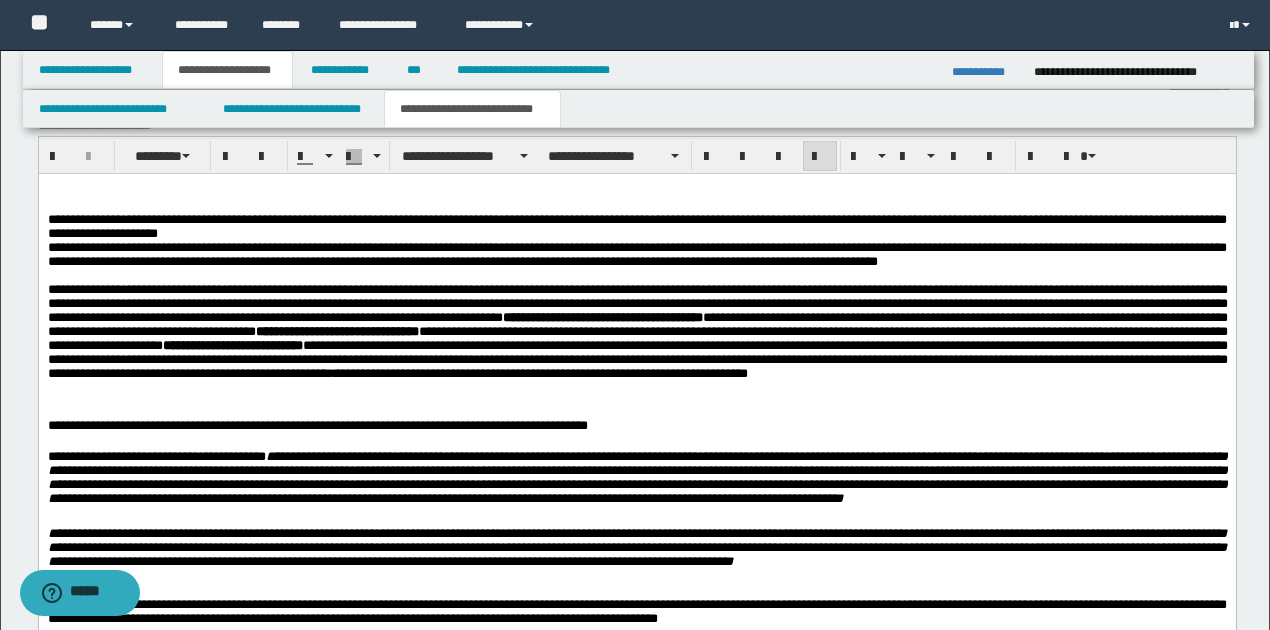 click on "**********" at bounding box center [637, 426] 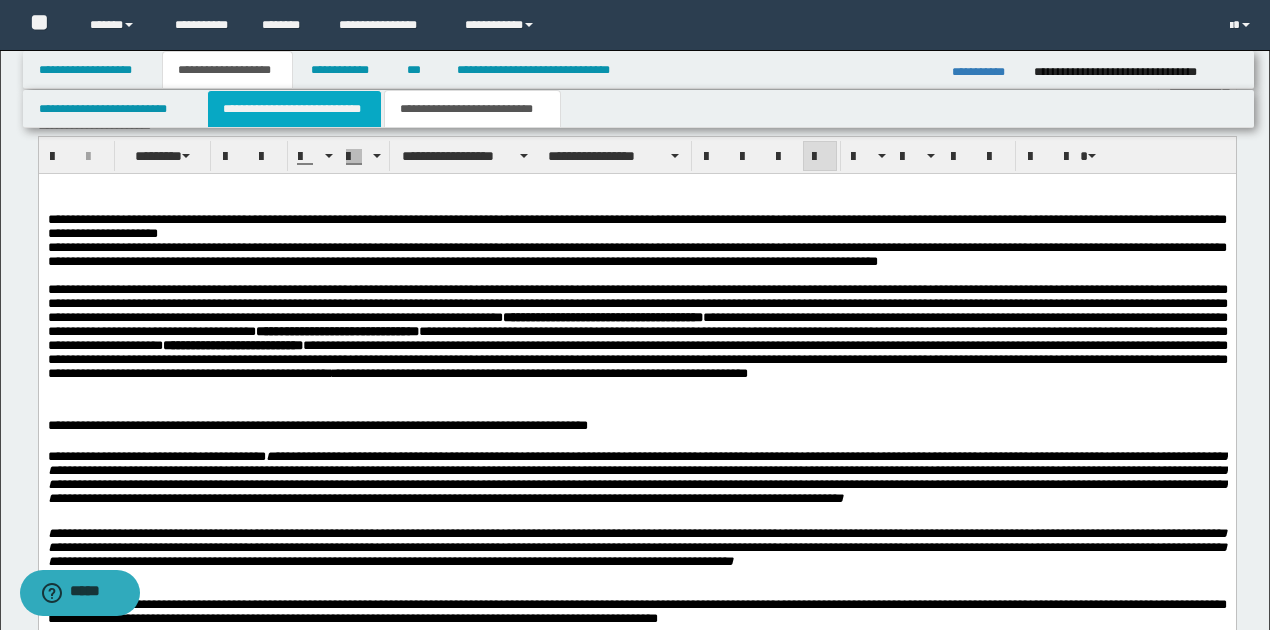 click on "**********" at bounding box center (294, 109) 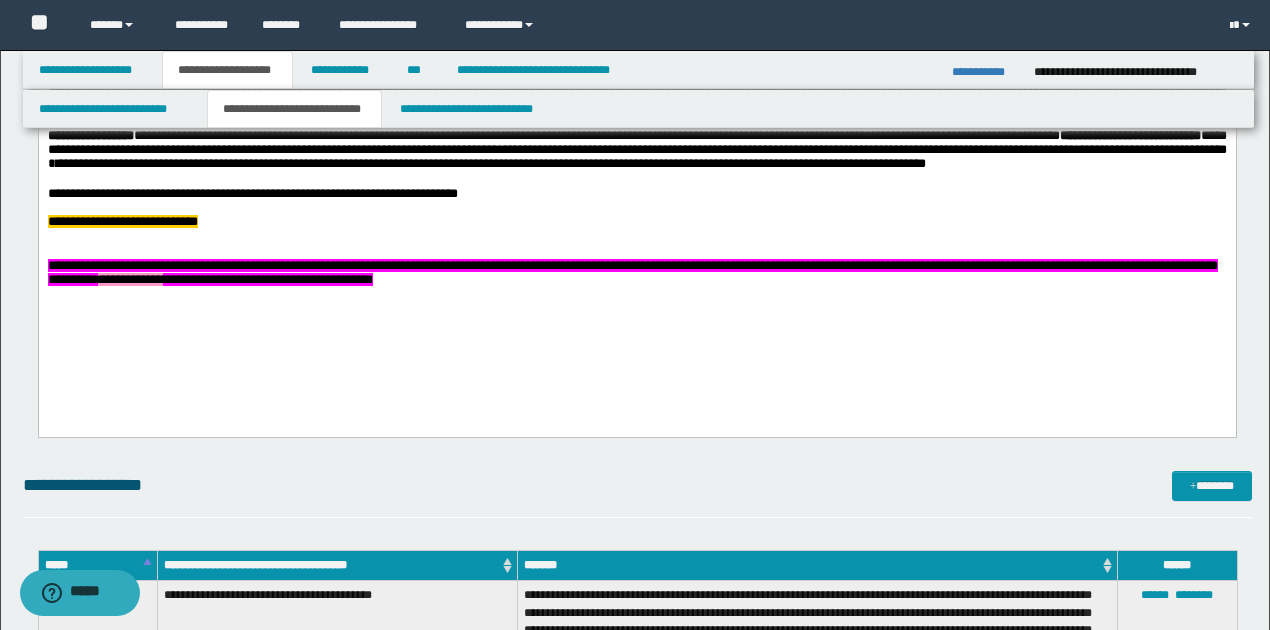 scroll, scrollTop: 682, scrollLeft: 0, axis: vertical 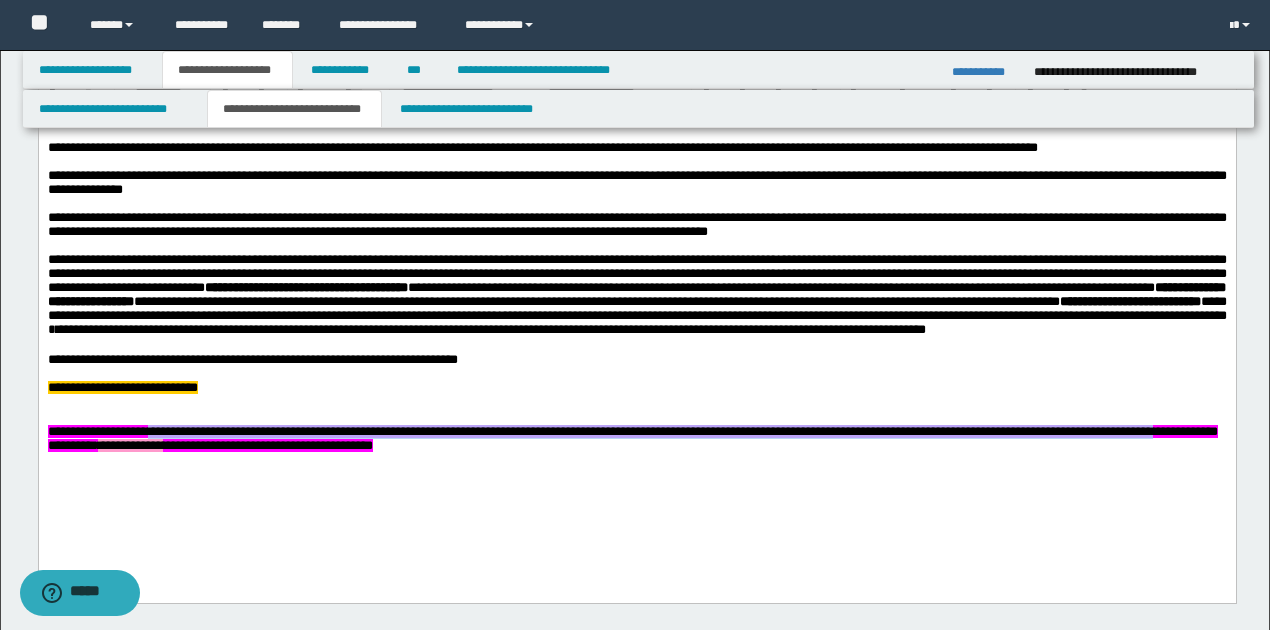 drag, startPoint x: 179, startPoint y: 469, endPoint x: 407, endPoint y: 485, distance: 228.56071 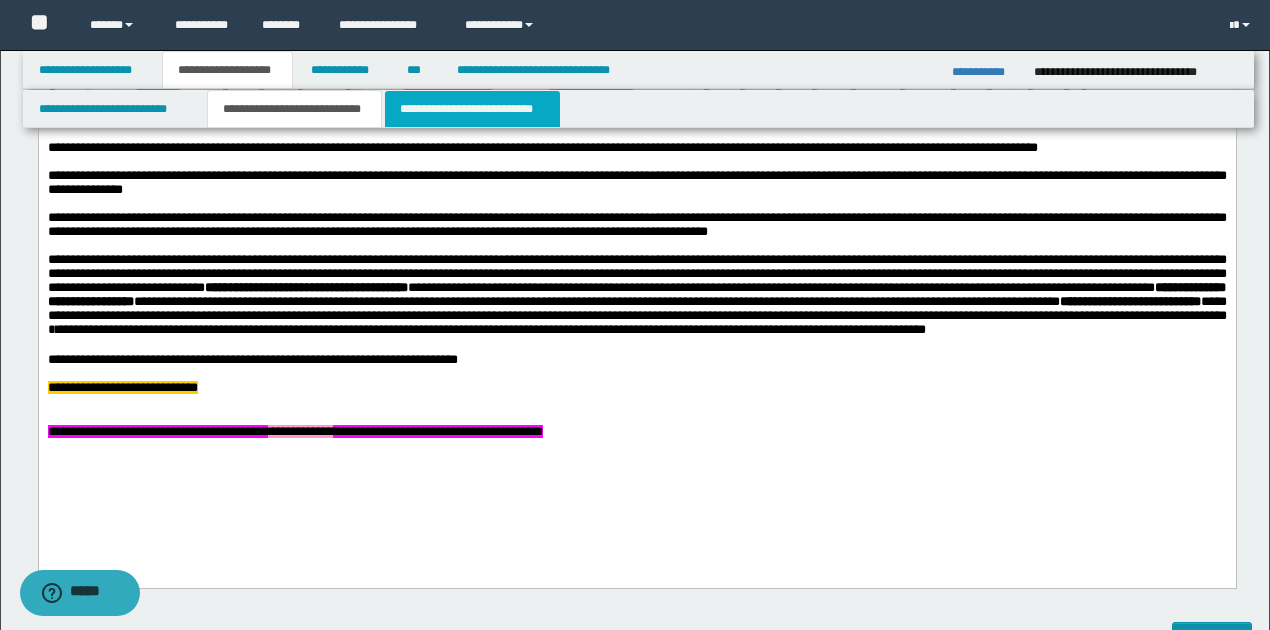 click on "**********" at bounding box center [472, 109] 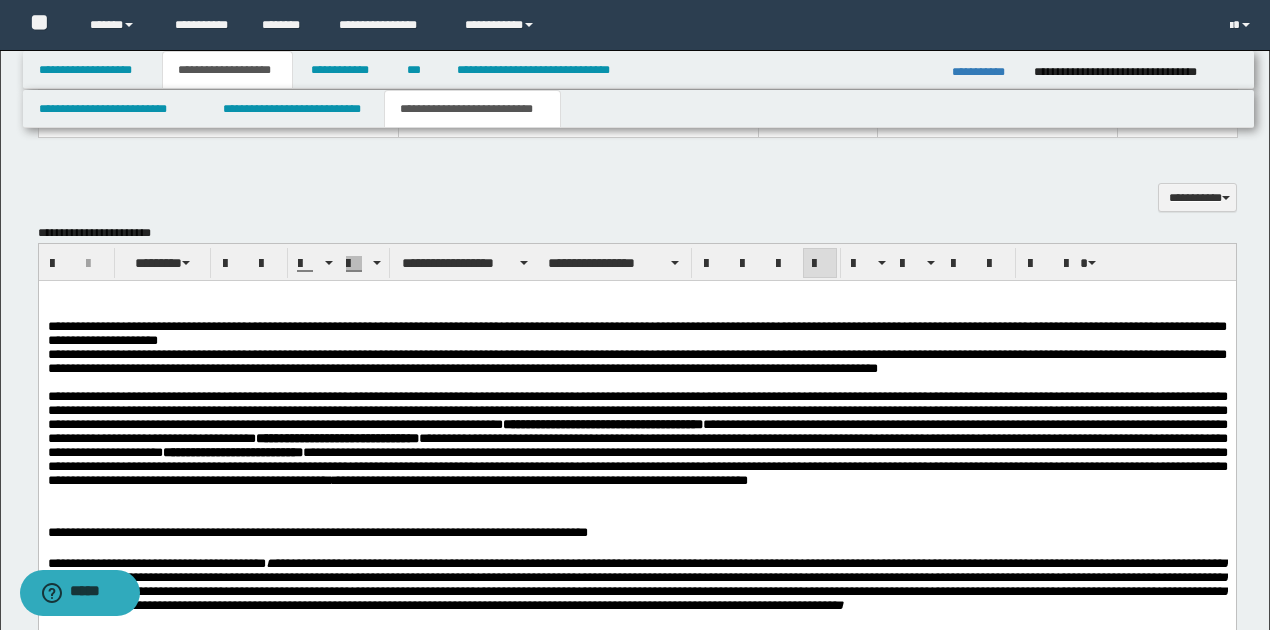 scroll, scrollTop: 1549, scrollLeft: 0, axis: vertical 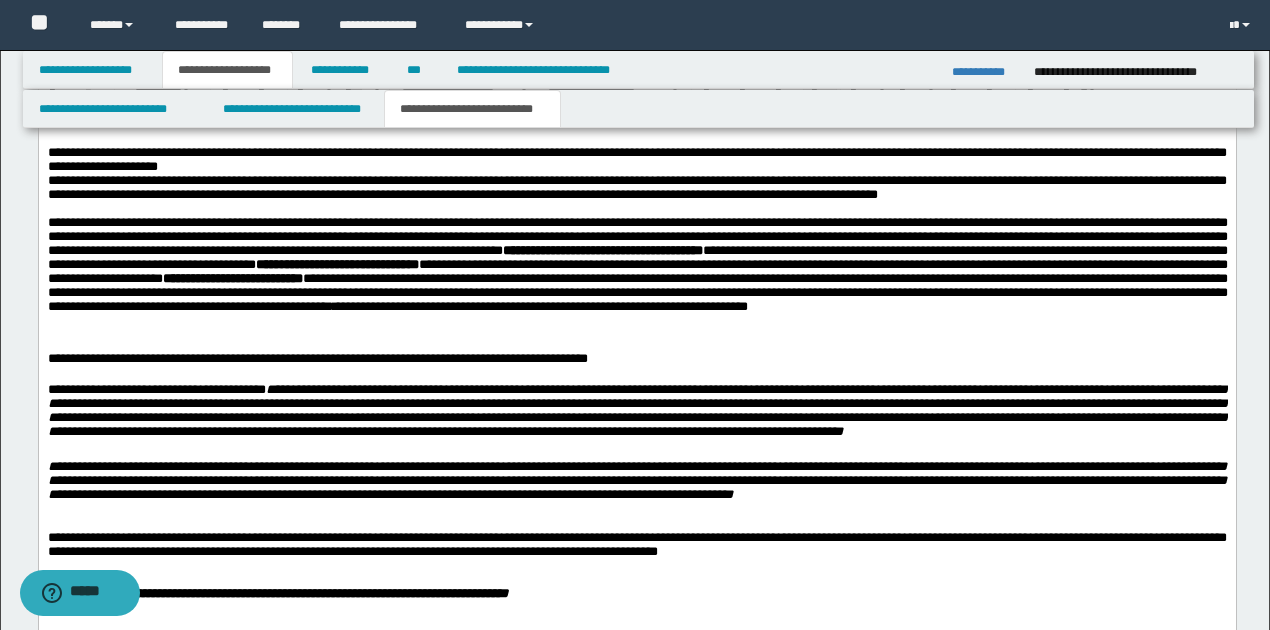 click on "**********" at bounding box center [637, 359] 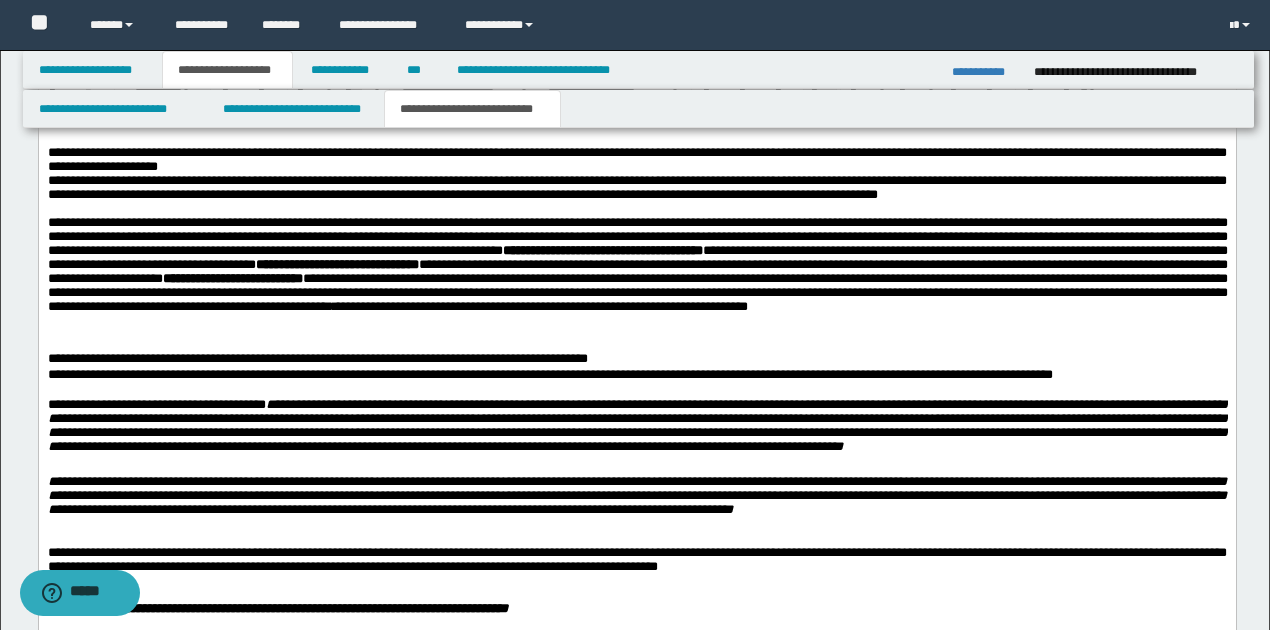 click on "**********" at bounding box center [637, 359] 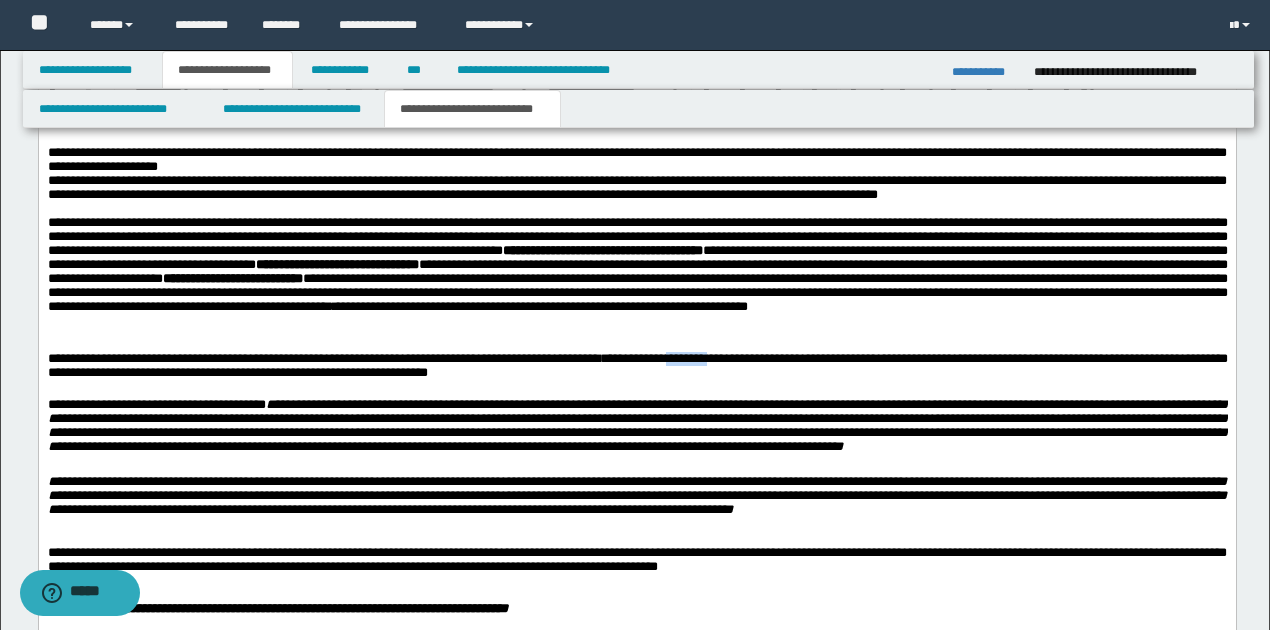 drag, startPoint x: 692, startPoint y: 368, endPoint x: 736, endPoint y: 372, distance: 44.181442 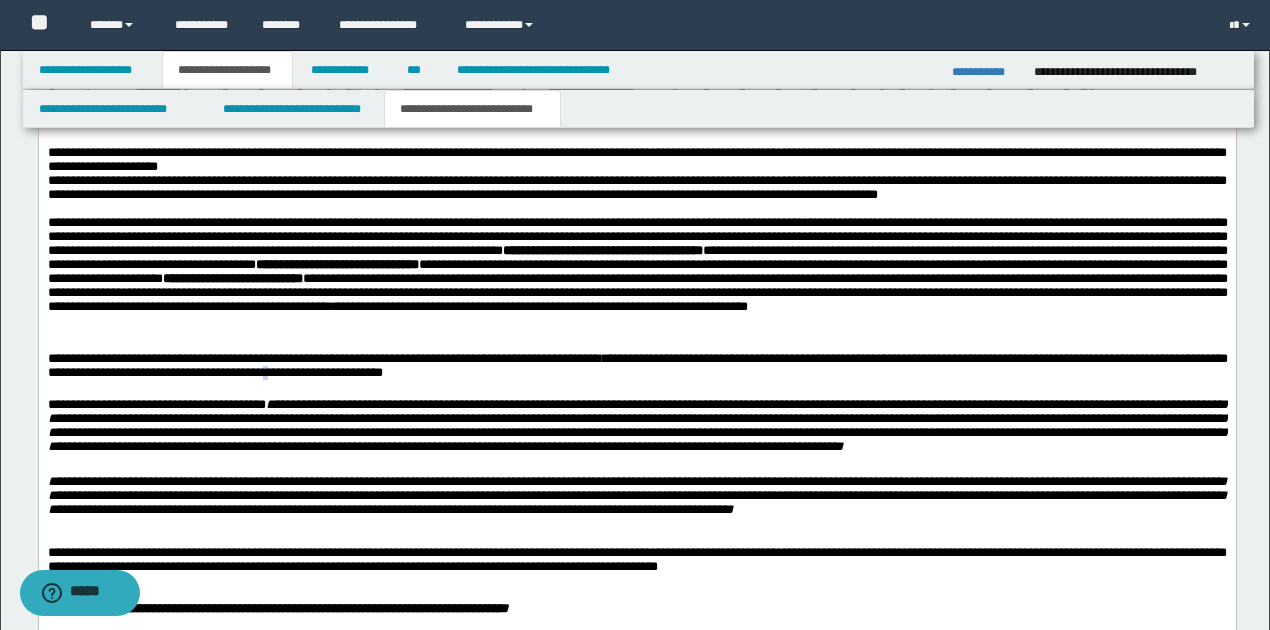 click on "**********" at bounding box center (637, 367) 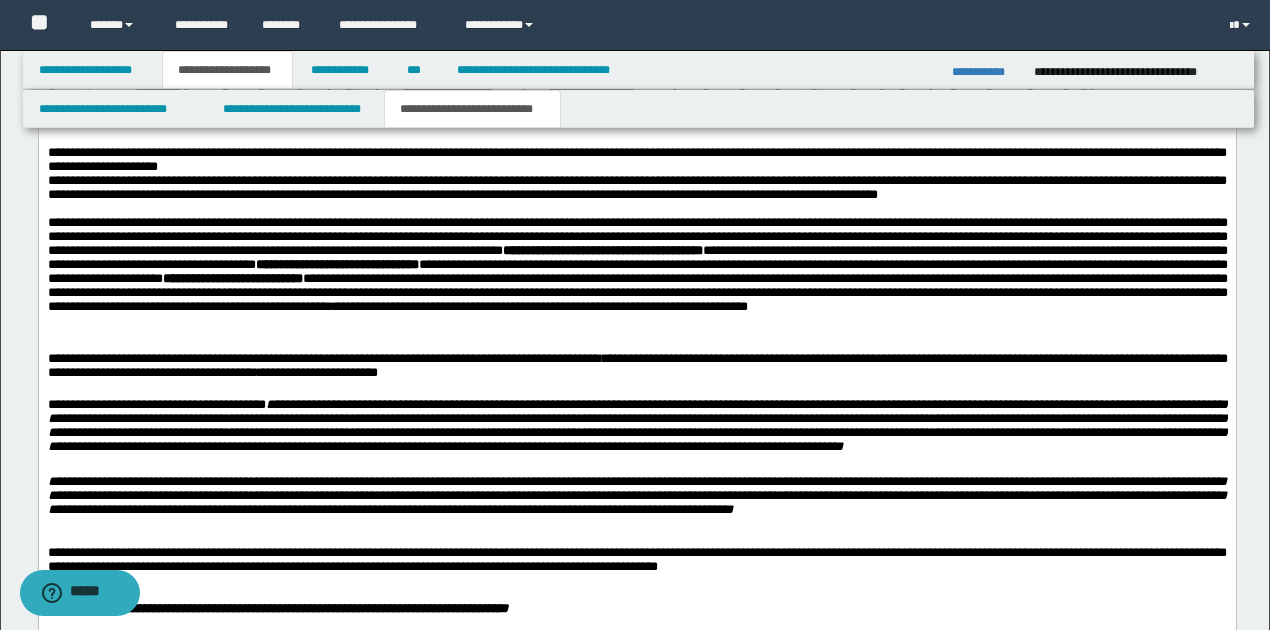 click on "**********" at bounding box center [637, 367] 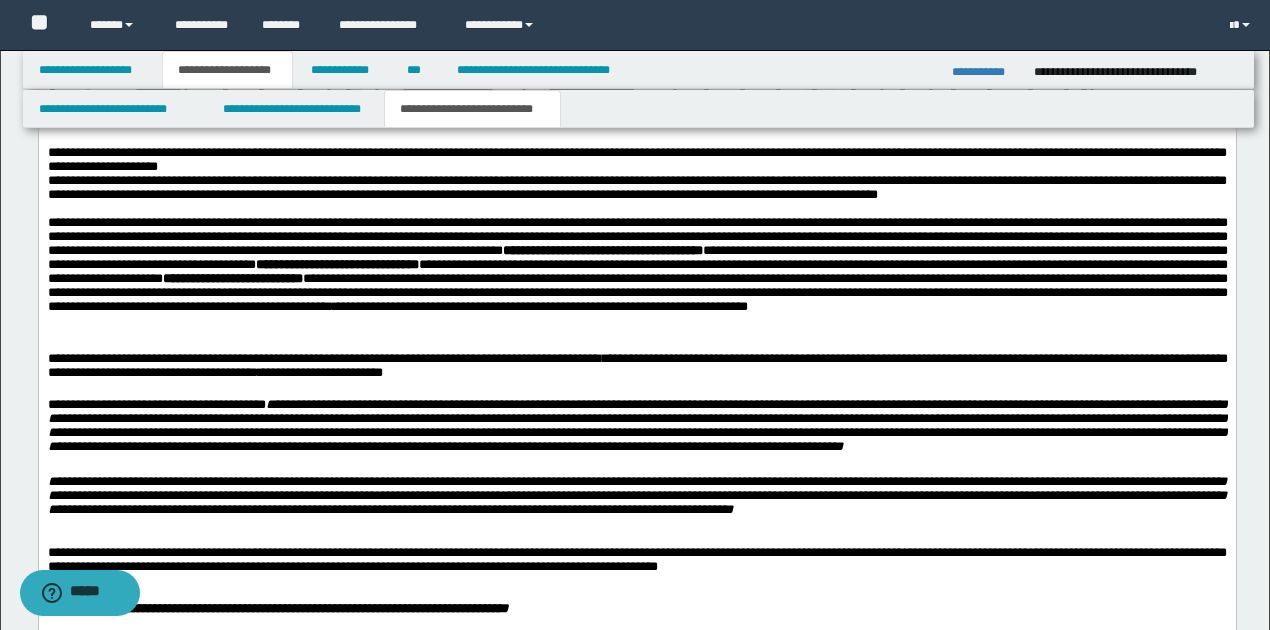 click on "**********" at bounding box center [637, 367] 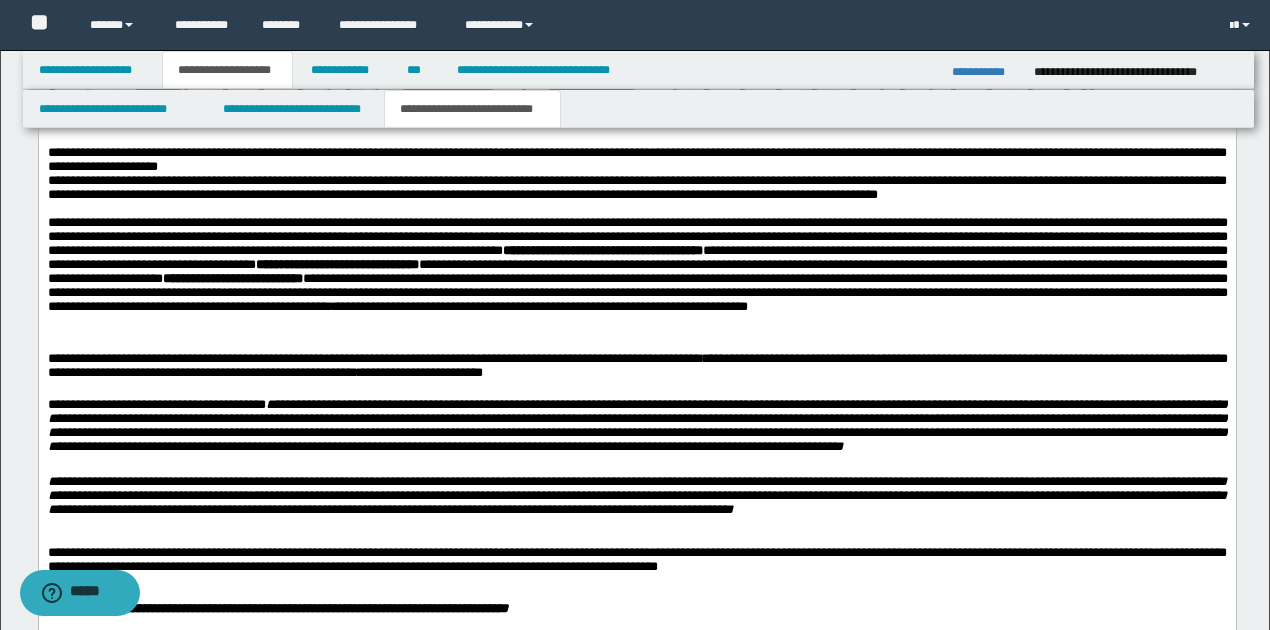 click on "**********" at bounding box center (637, 367) 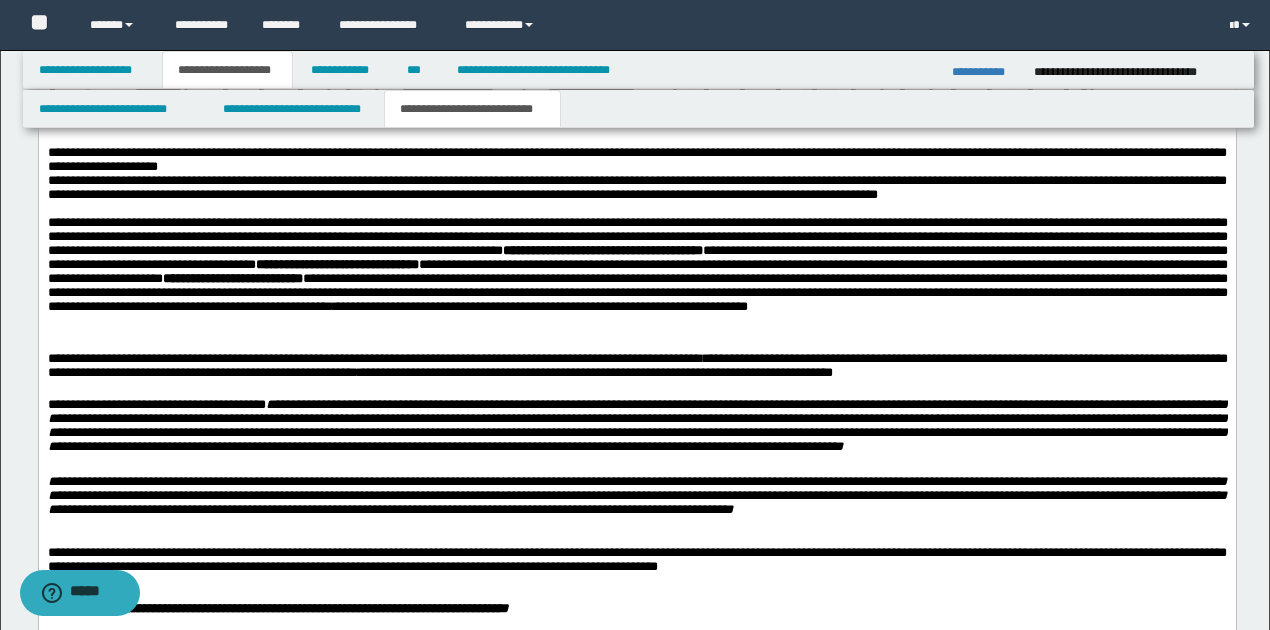 click on "**********" at bounding box center [637, 367] 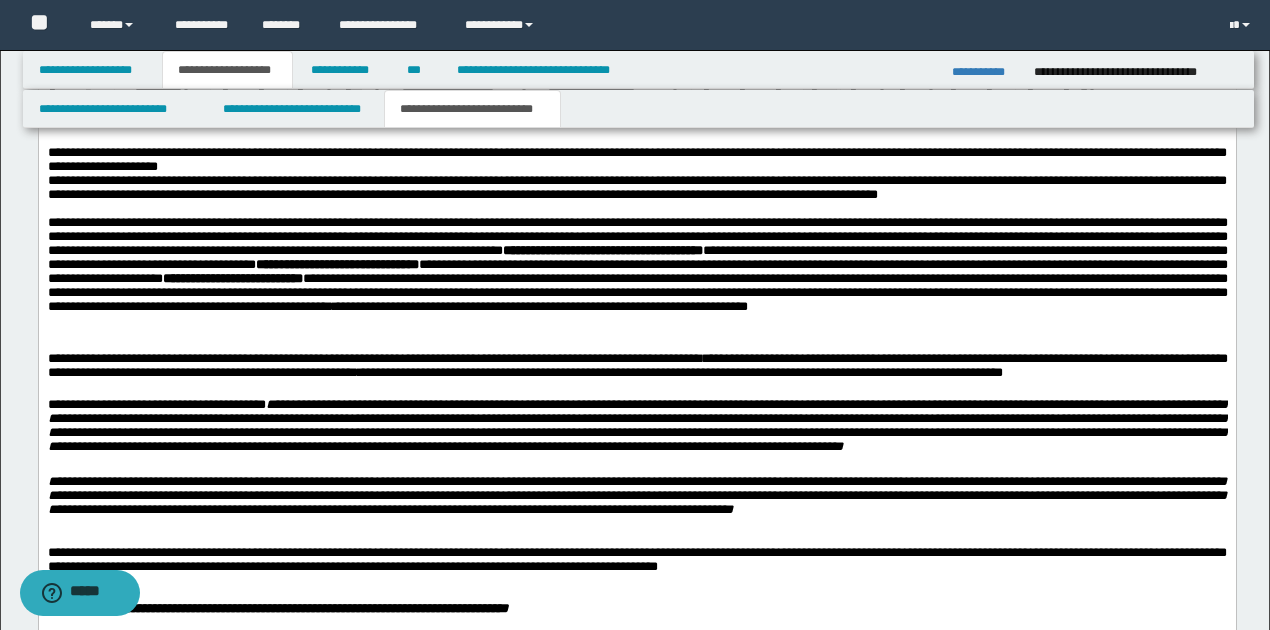 click on "**********" at bounding box center (637, 367) 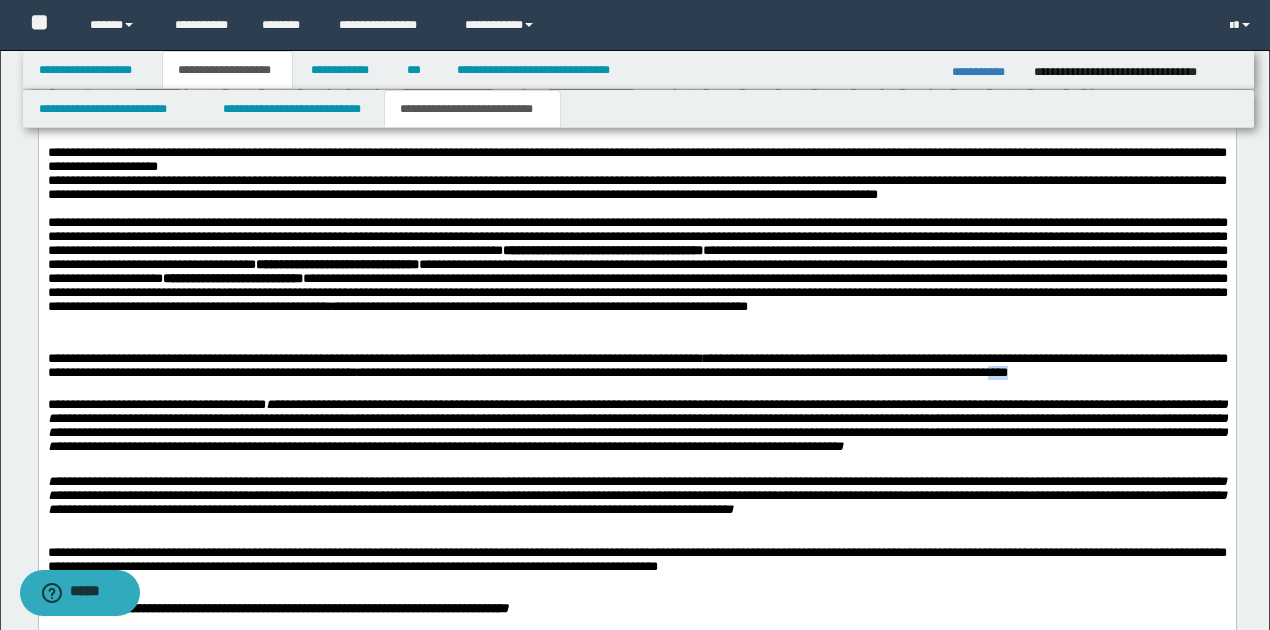 drag, startPoint x: 1091, startPoint y: 384, endPoint x: 1122, endPoint y: 384, distance: 31 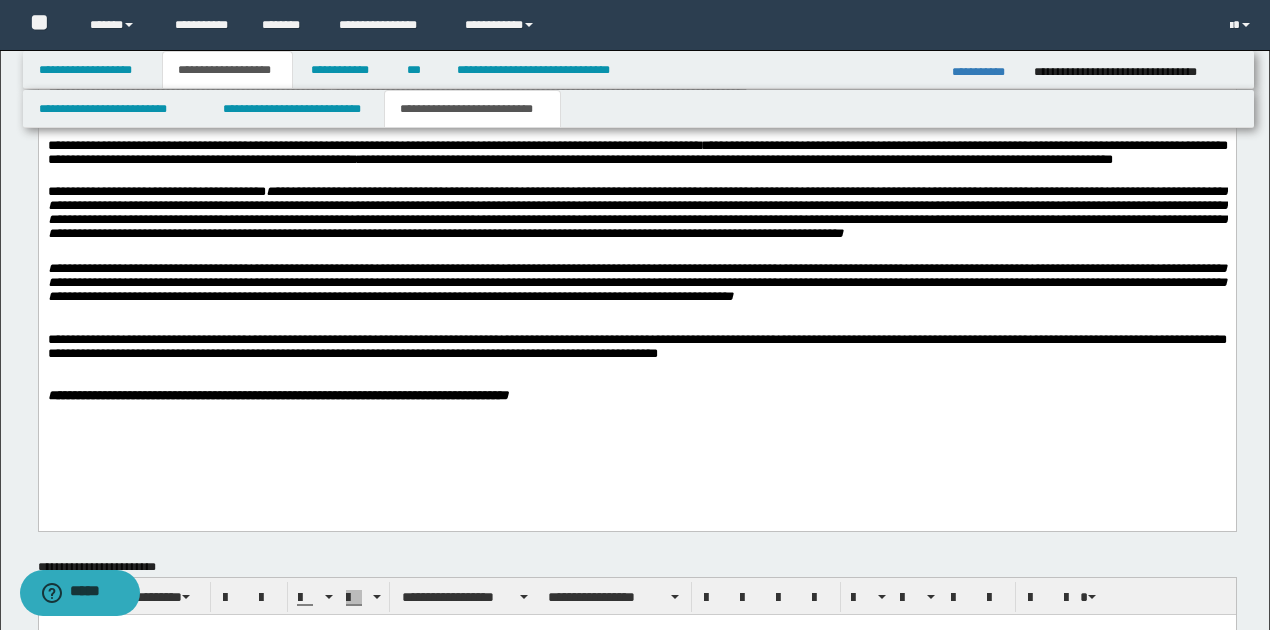 scroll, scrollTop: 1816, scrollLeft: 0, axis: vertical 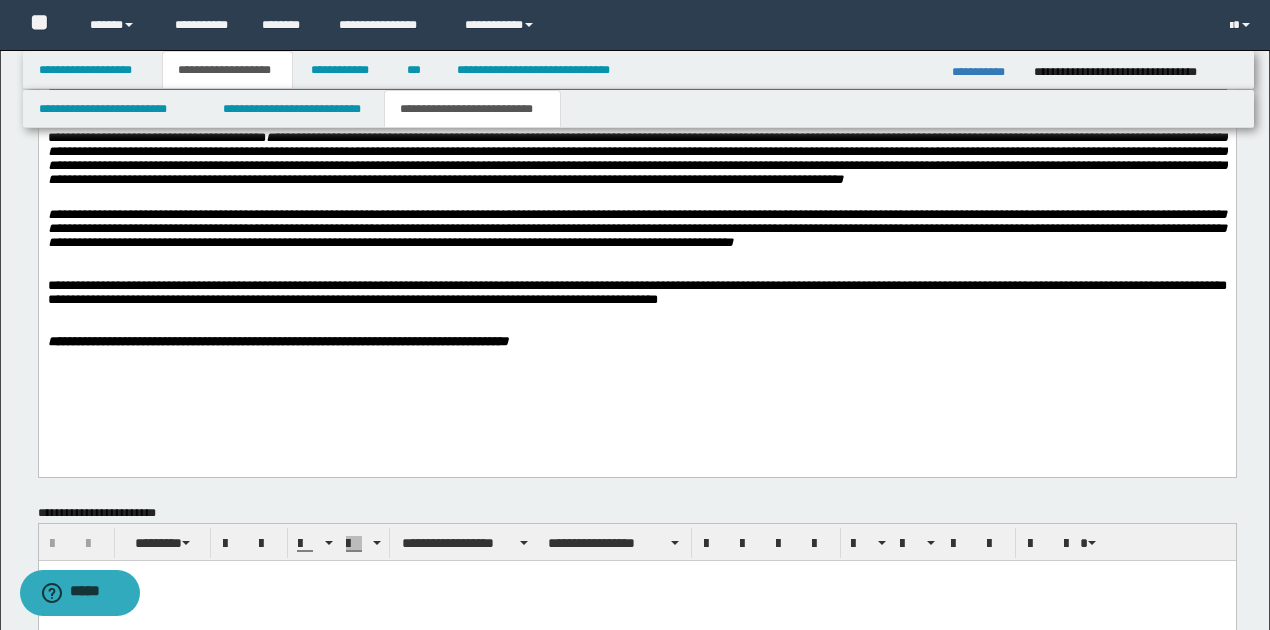 click on "**********" at bounding box center [636, 230] 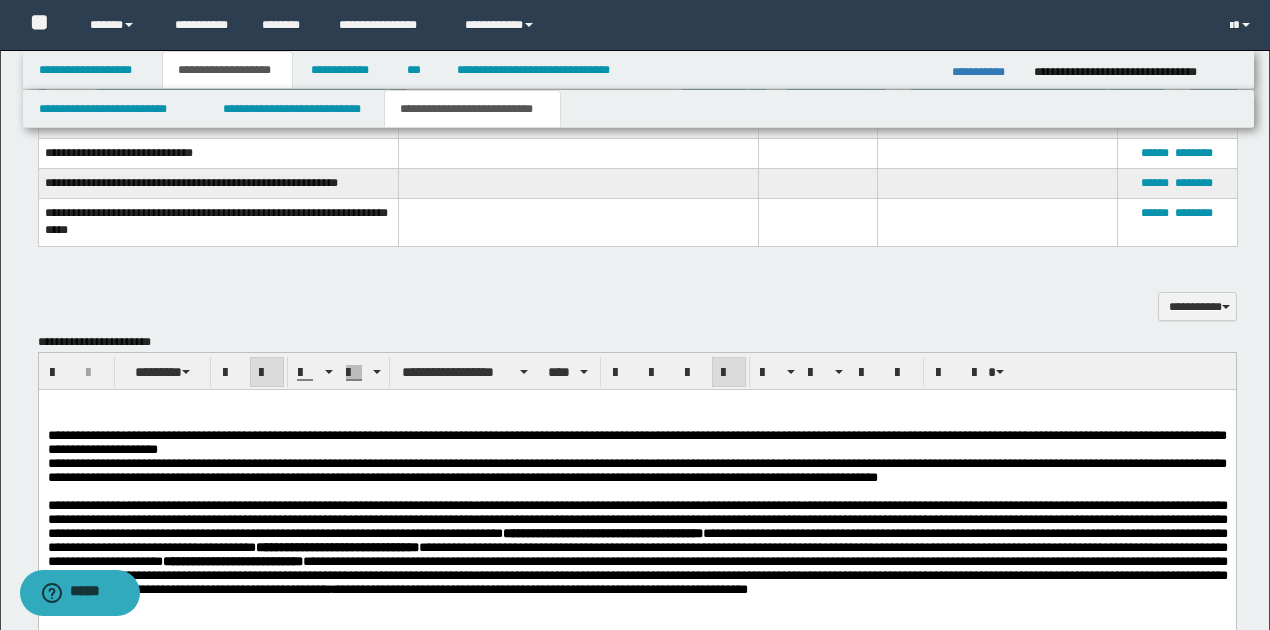 scroll, scrollTop: 1216, scrollLeft: 0, axis: vertical 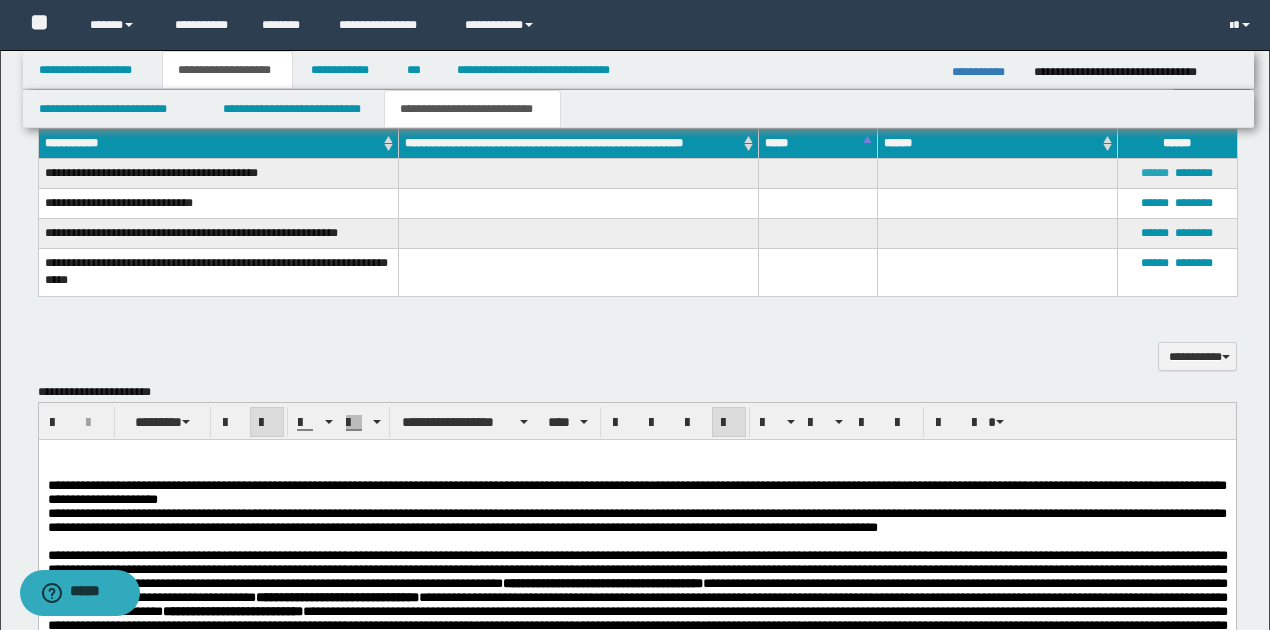 click on "******" at bounding box center (1155, 173) 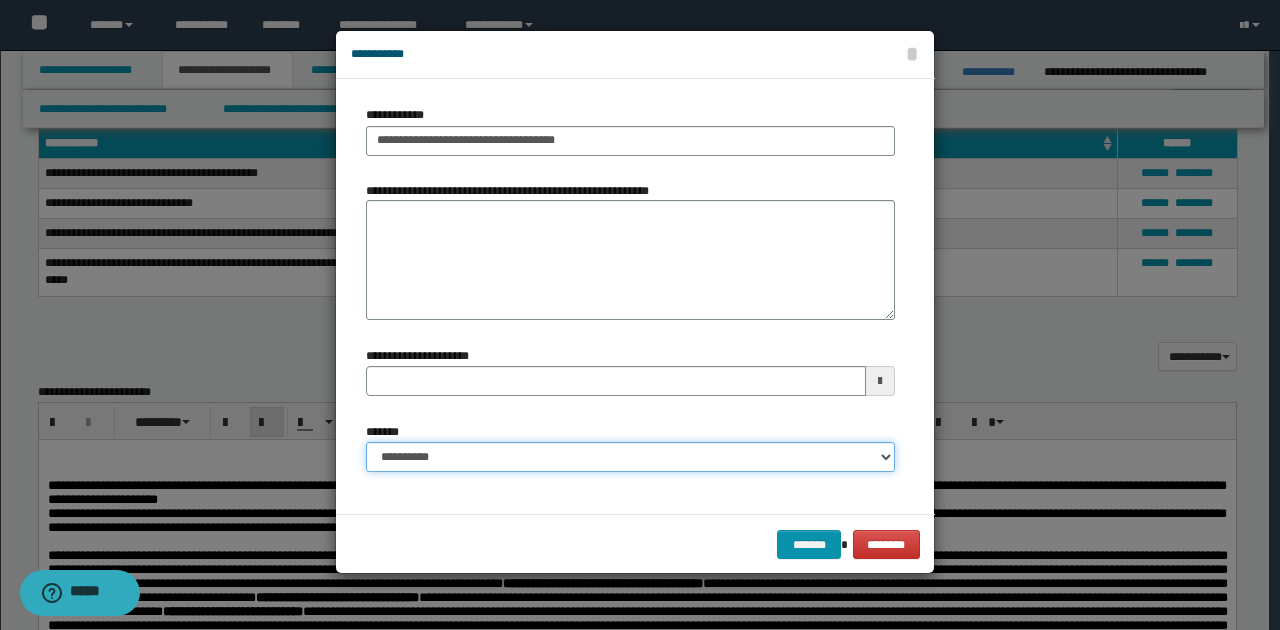 click on "**********" at bounding box center [630, 457] 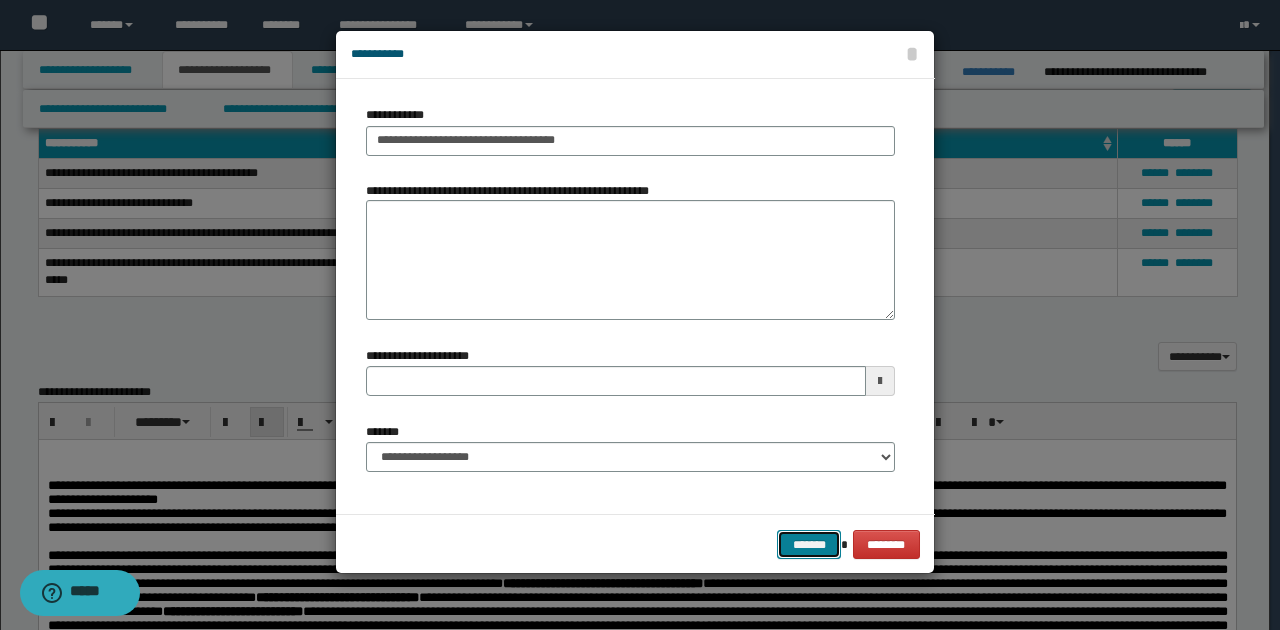 click on "*******" at bounding box center (809, 544) 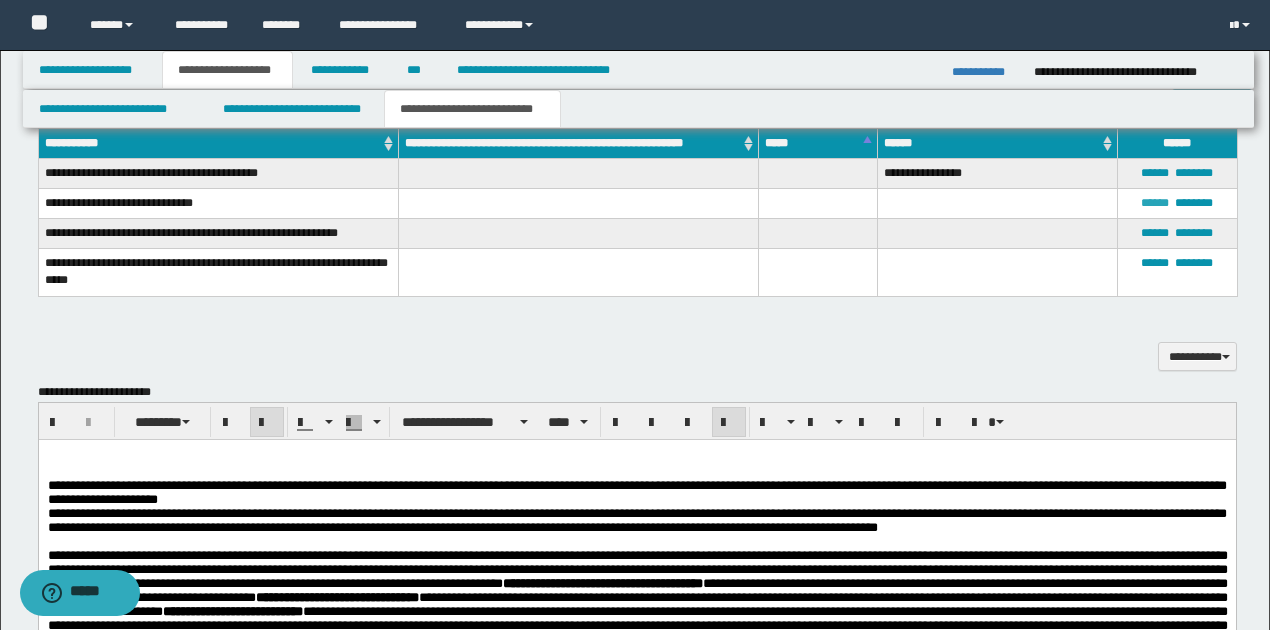 click on "******" at bounding box center (1155, 203) 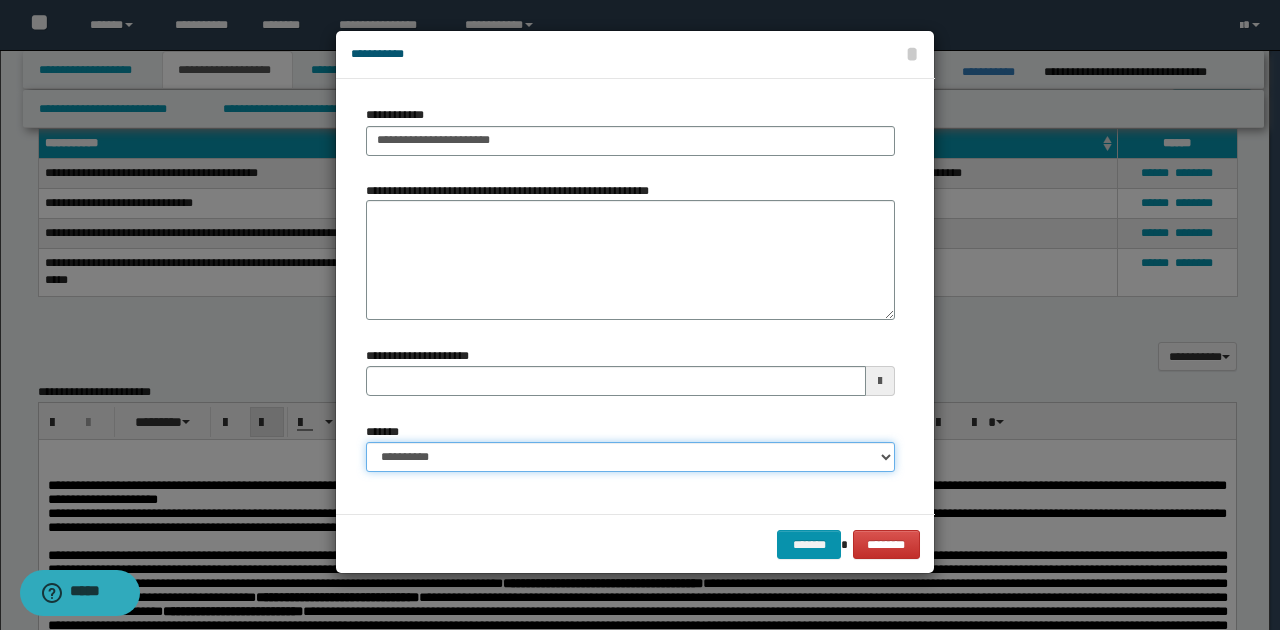 click on "**********" at bounding box center [630, 457] 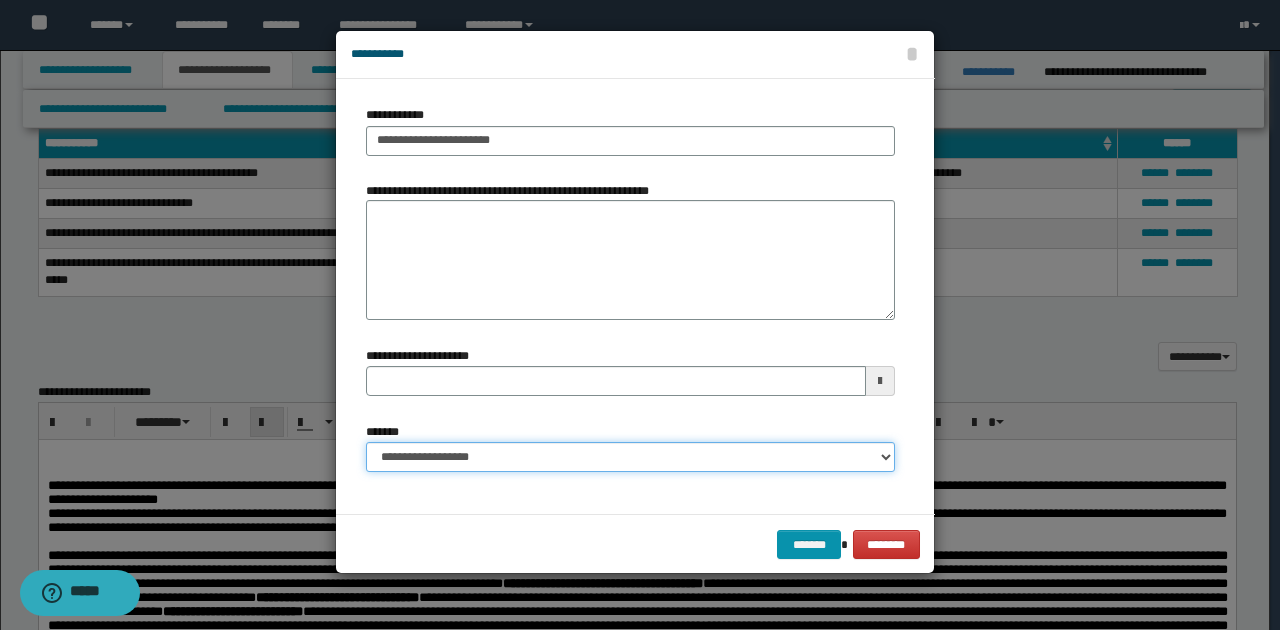 click on "**********" at bounding box center [630, 457] 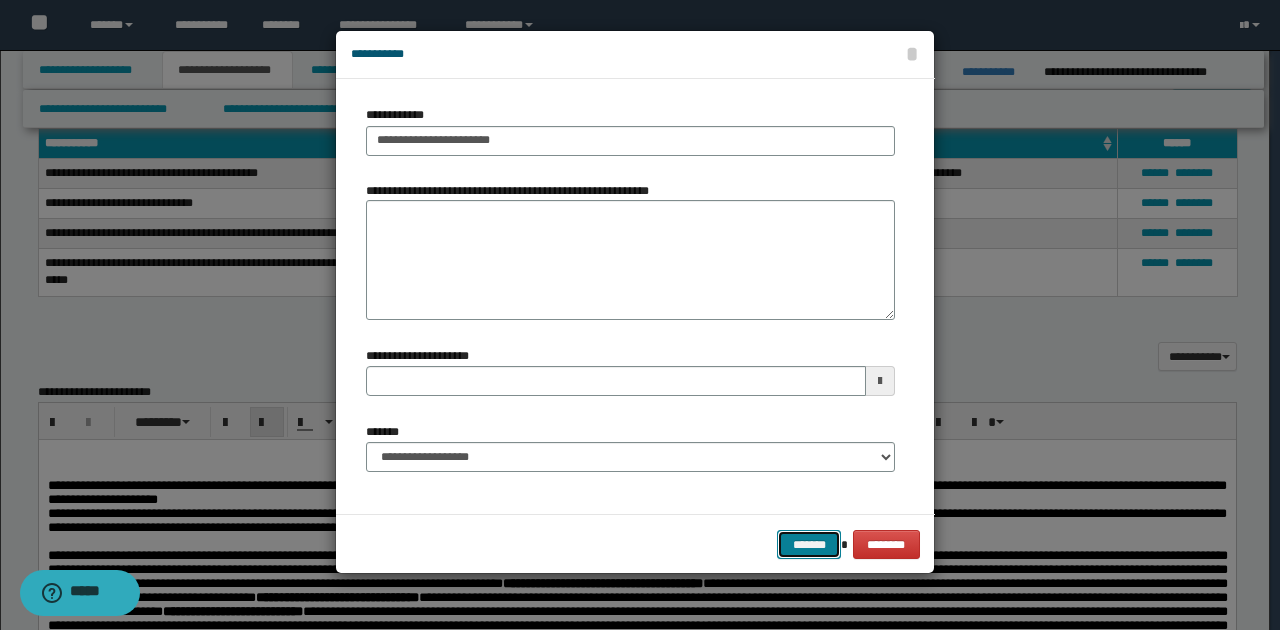 click on "*******" at bounding box center [809, 544] 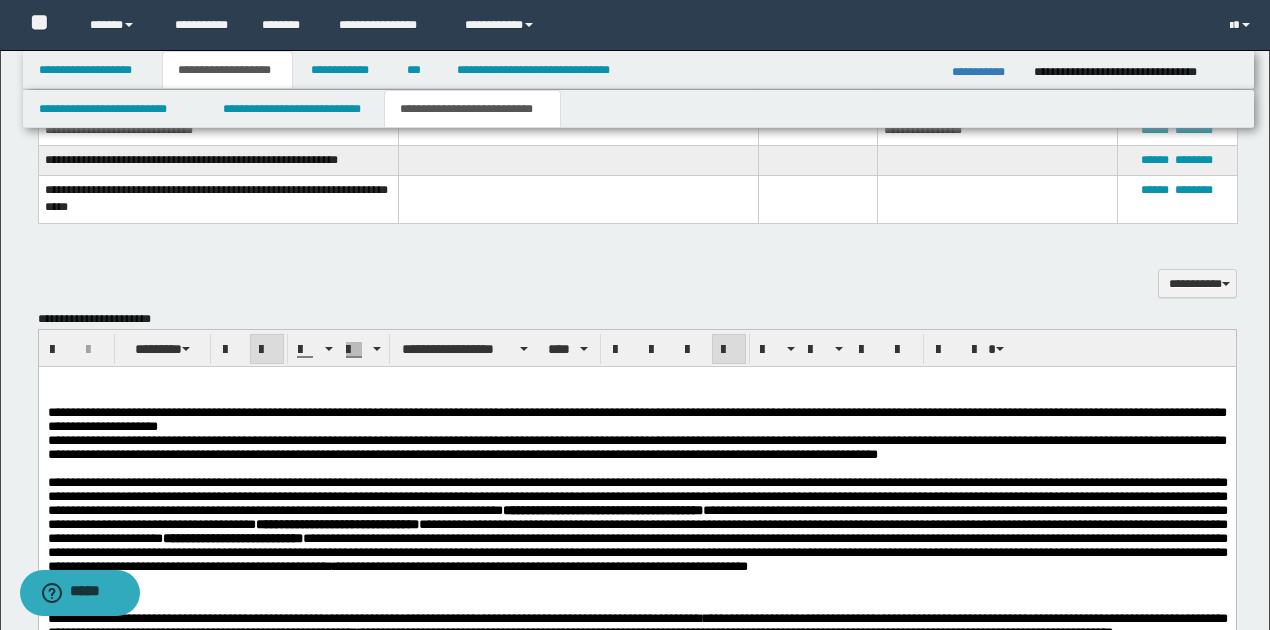 scroll, scrollTop: 1482, scrollLeft: 0, axis: vertical 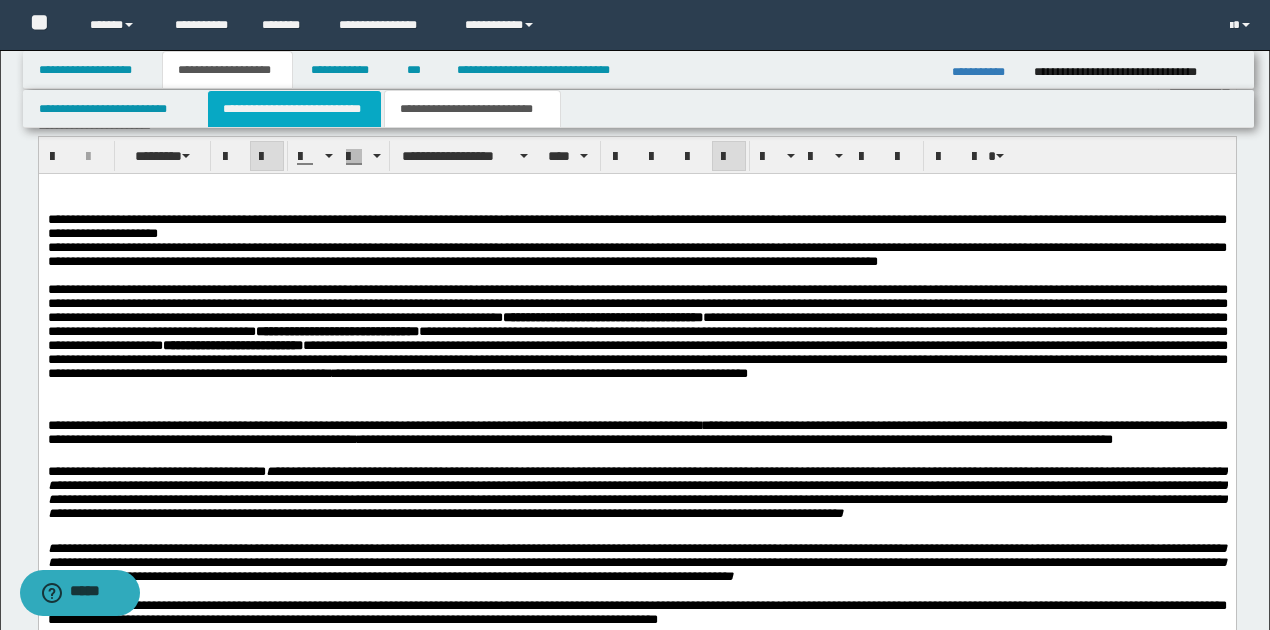 click on "**********" at bounding box center [294, 109] 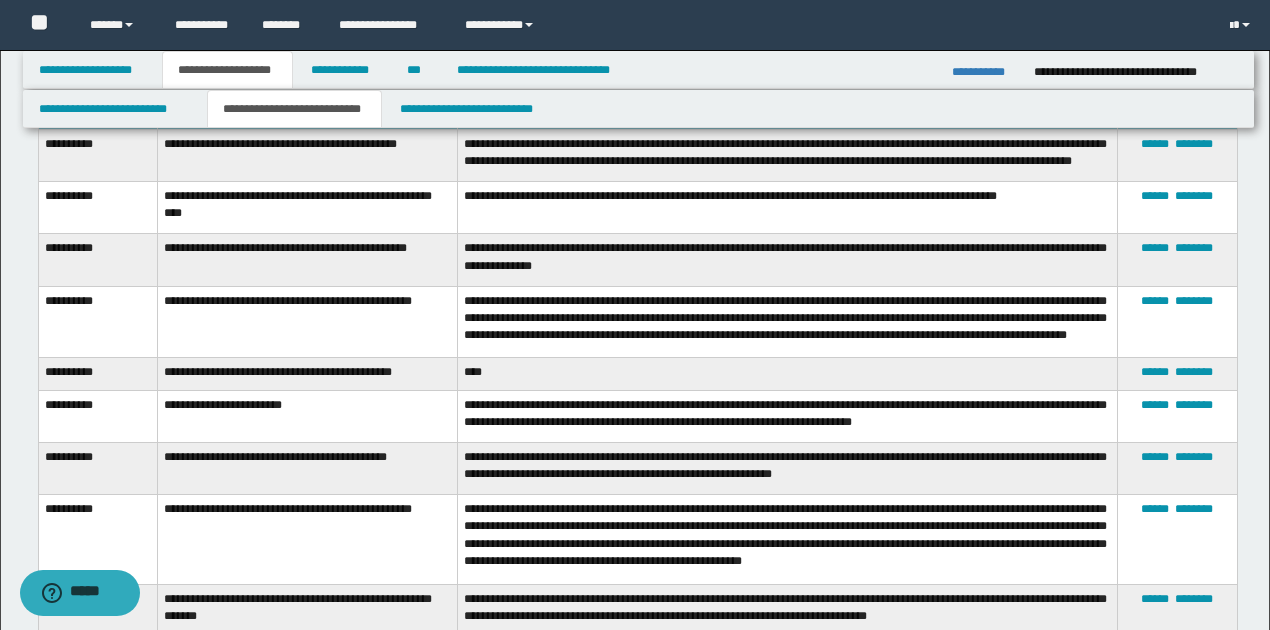 scroll, scrollTop: 2949, scrollLeft: 0, axis: vertical 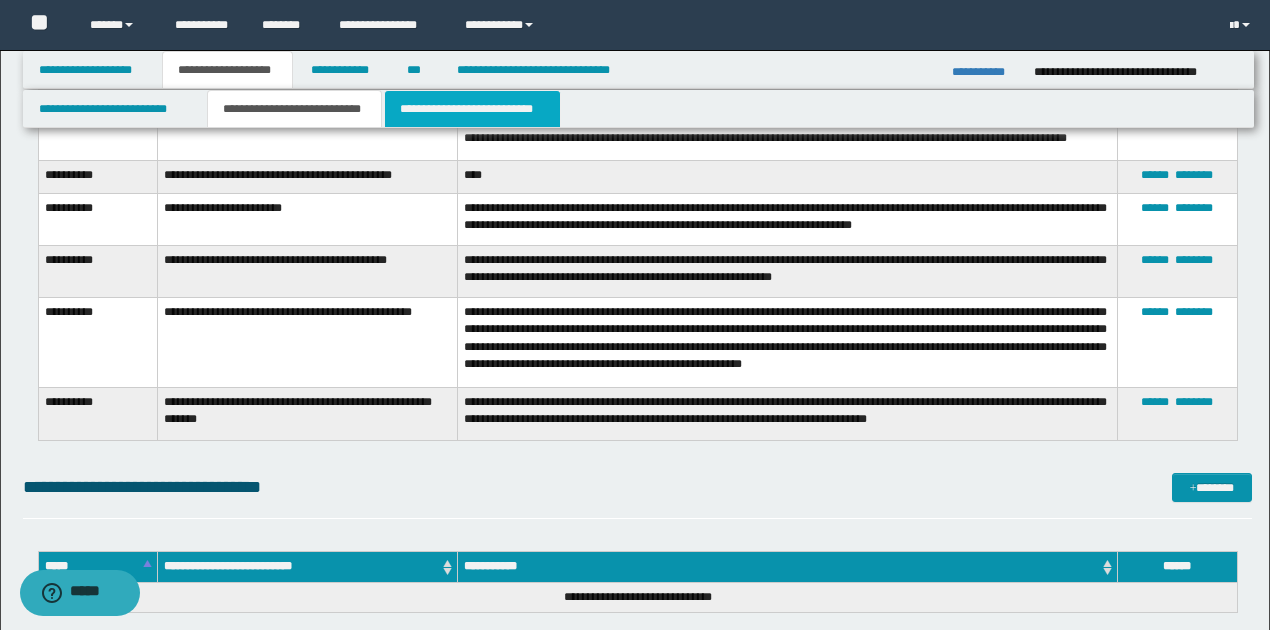 click on "**********" at bounding box center [472, 109] 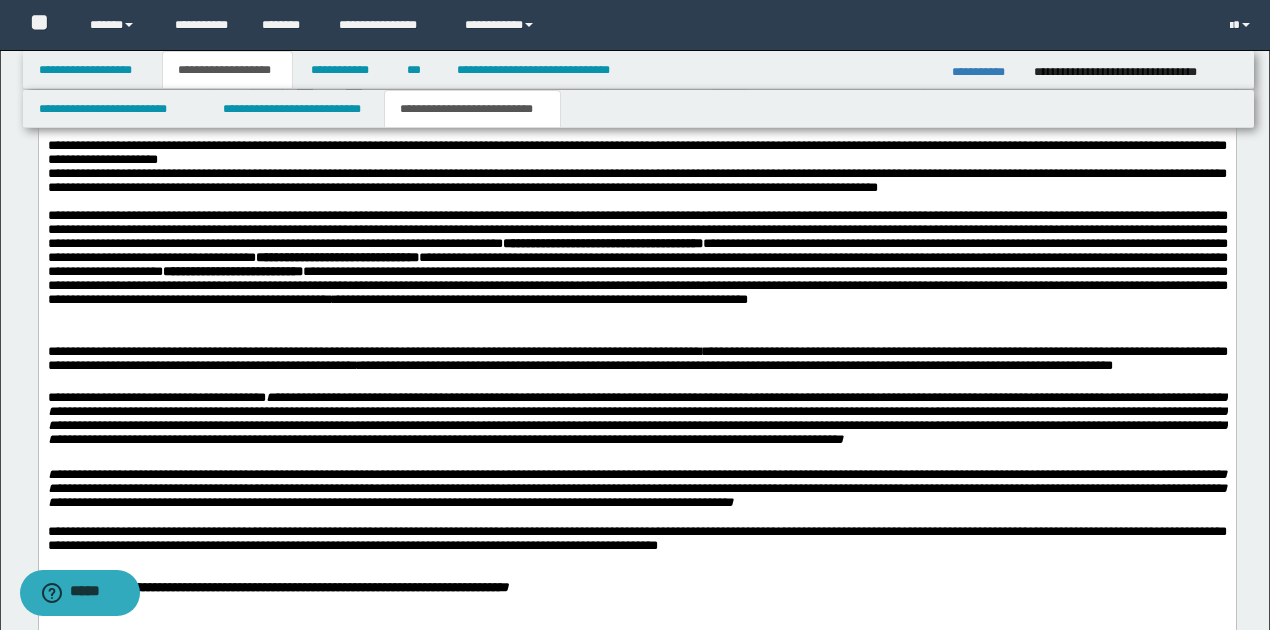 scroll, scrollTop: 1616, scrollLeft: 0, axis: vertical 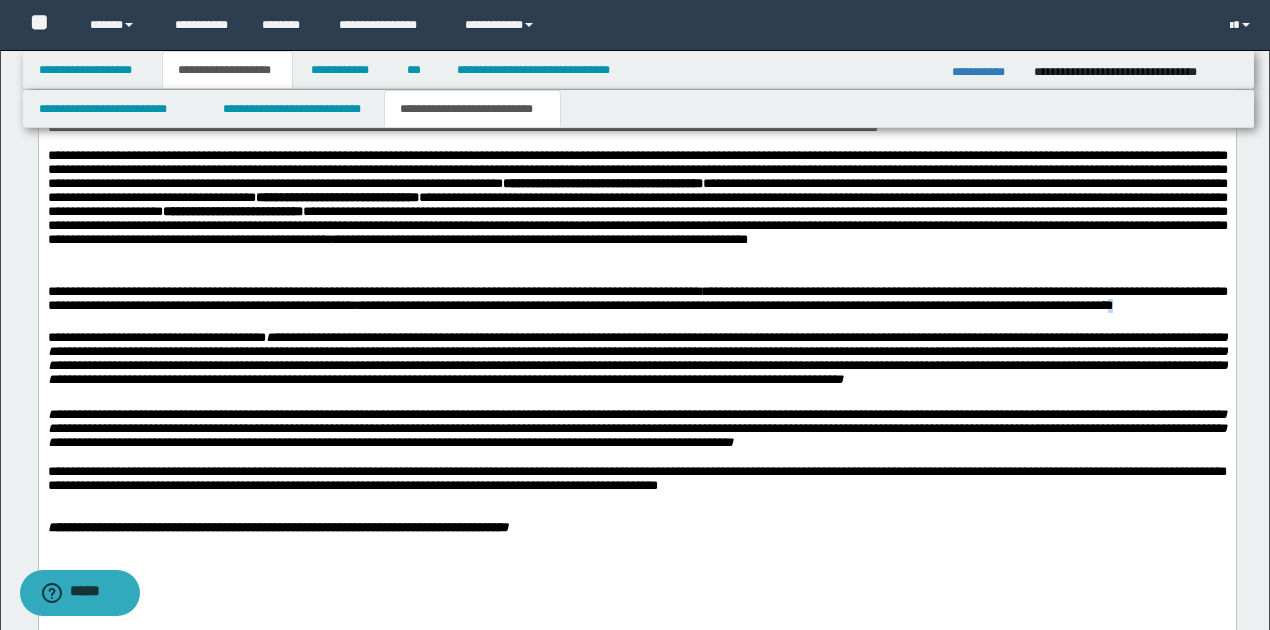 click on "**********" at bounding box center [637, 300] 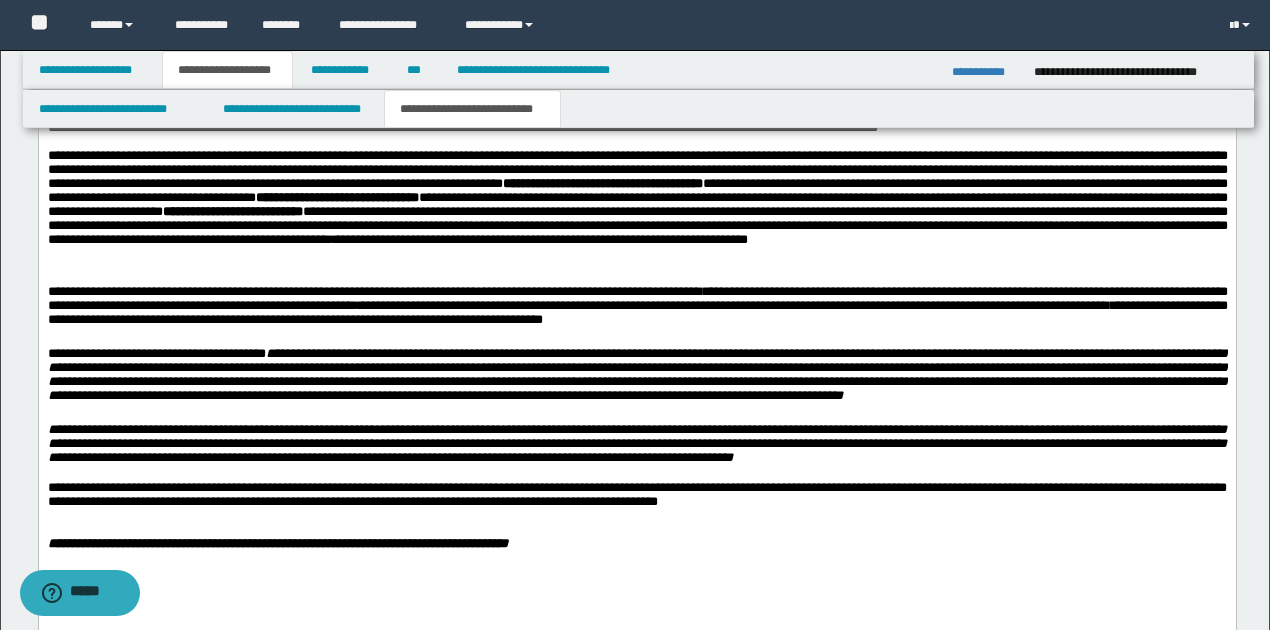 click on "**********" at bounding box center [637, 308] 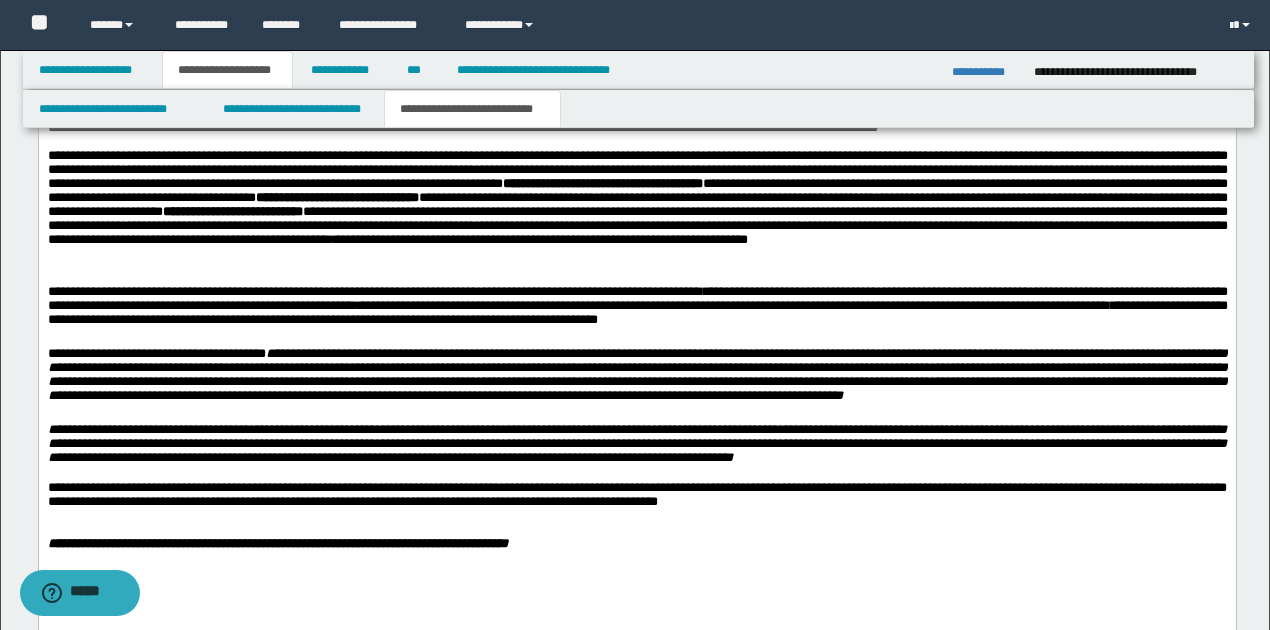 click on "**********" at bounding box center [637, 308] 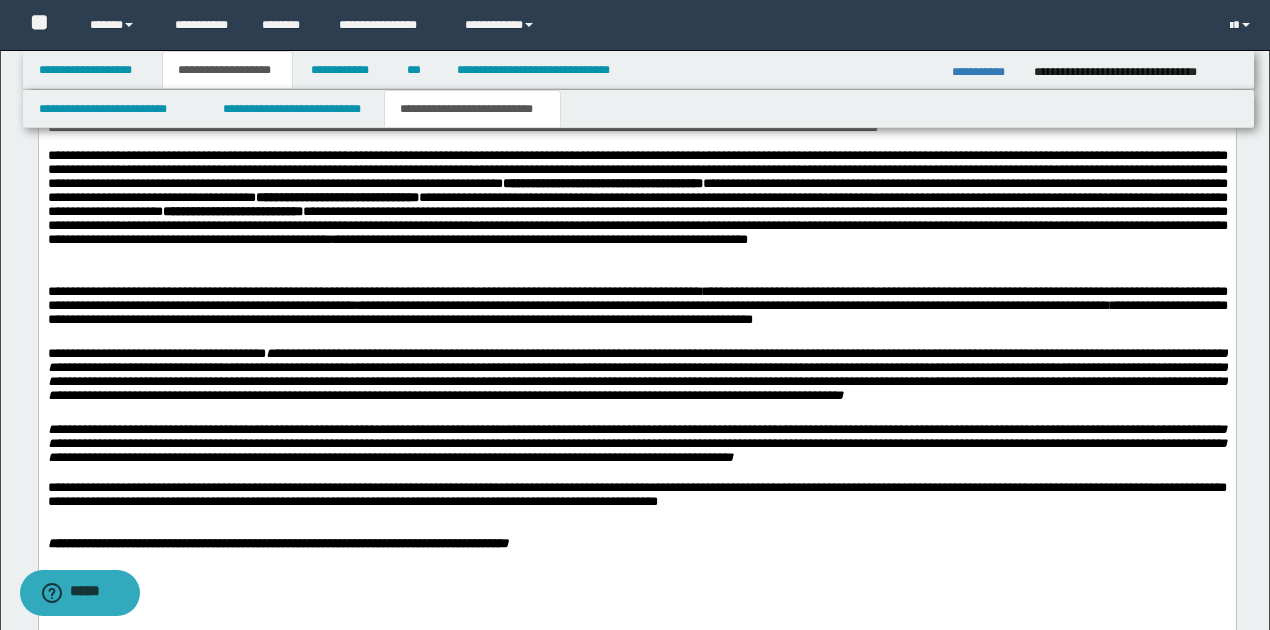 click on "**********" at bounding box center [636, 494] 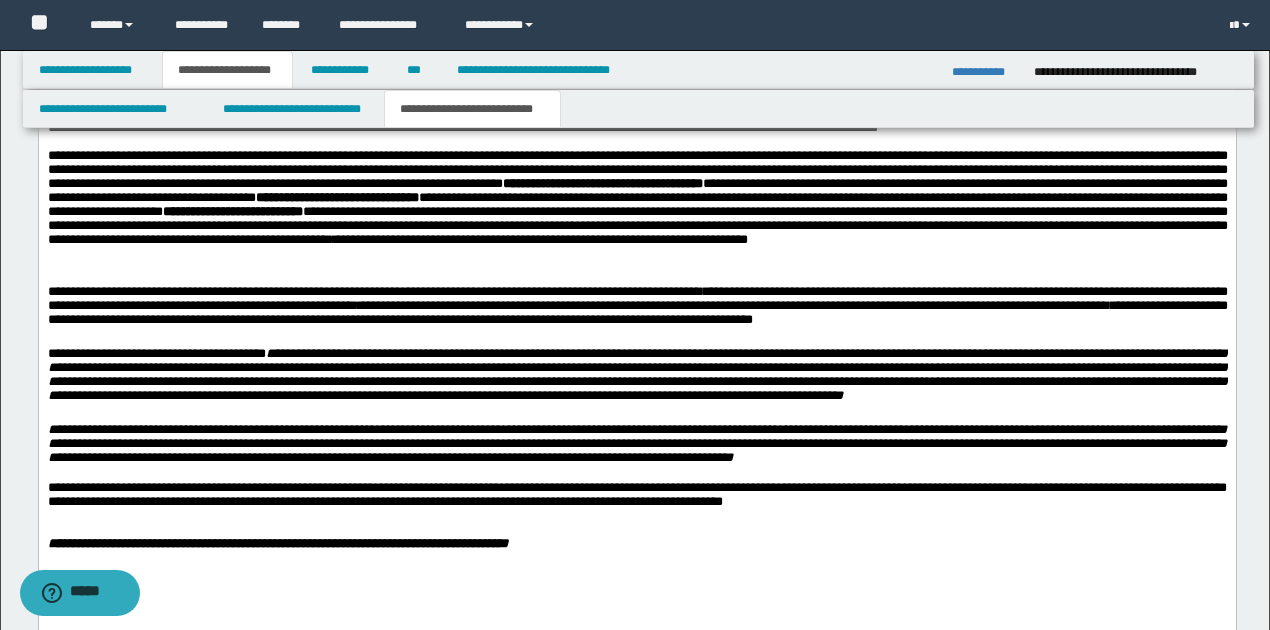 click on "**********" at bounding box center [636, 494] 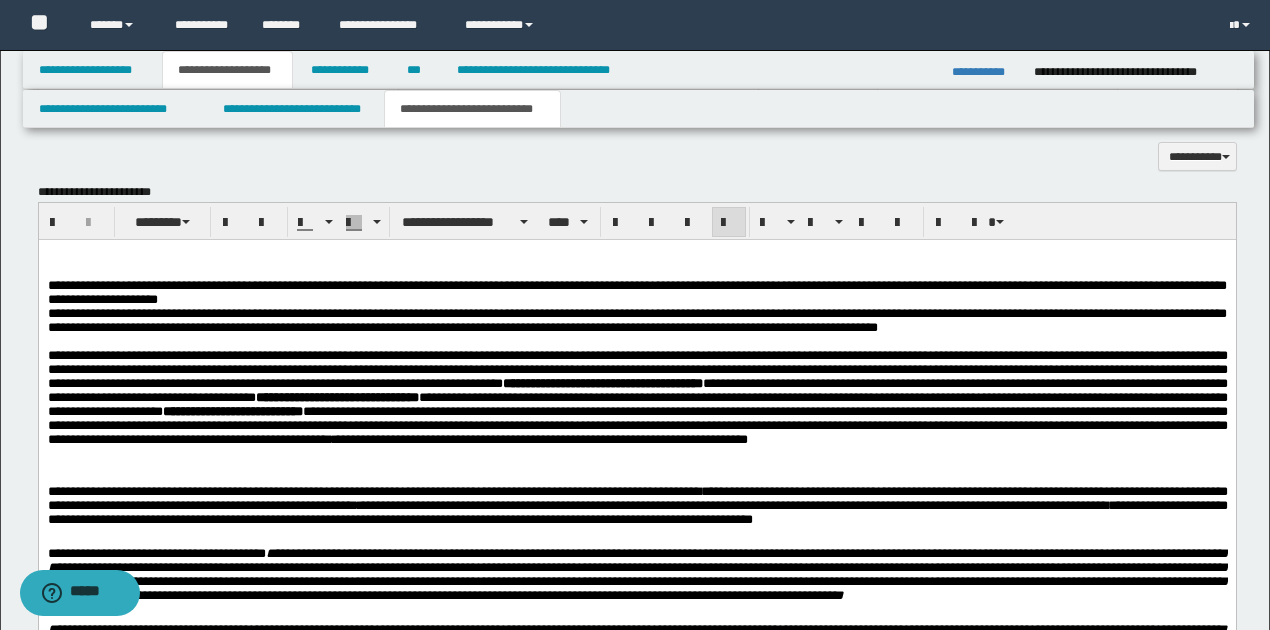 scroll, scrollTop: 1482, scrollLeft: 0, axis: vertical 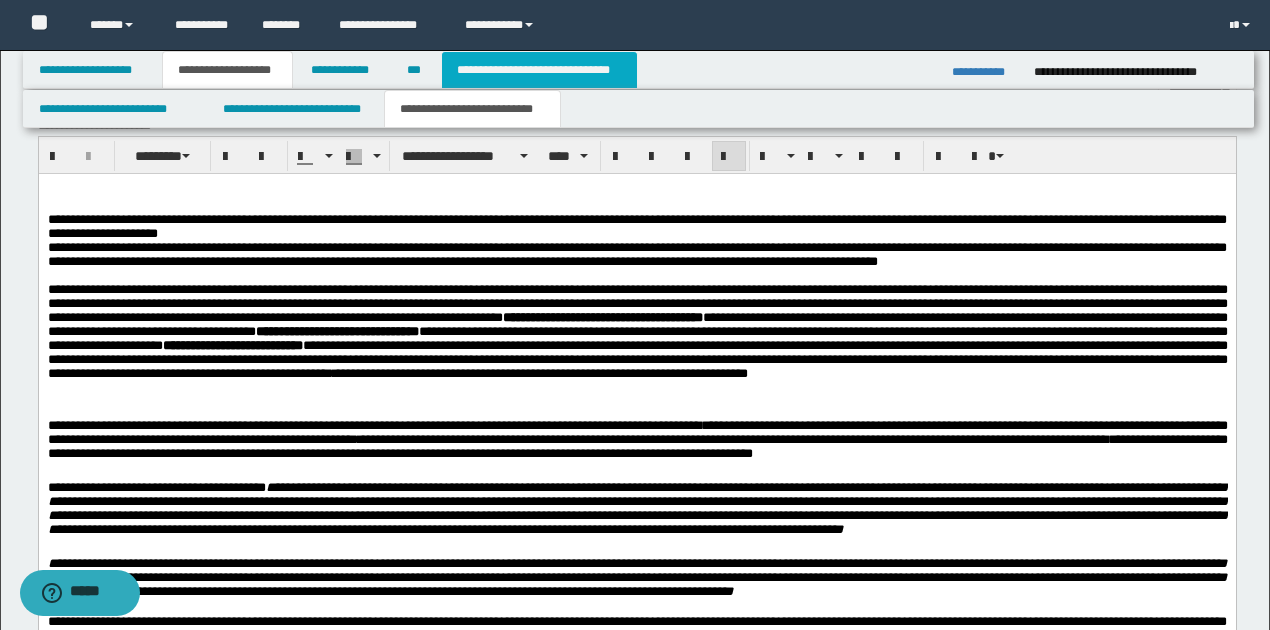 click on "**********" at bounding box center [539, 70] 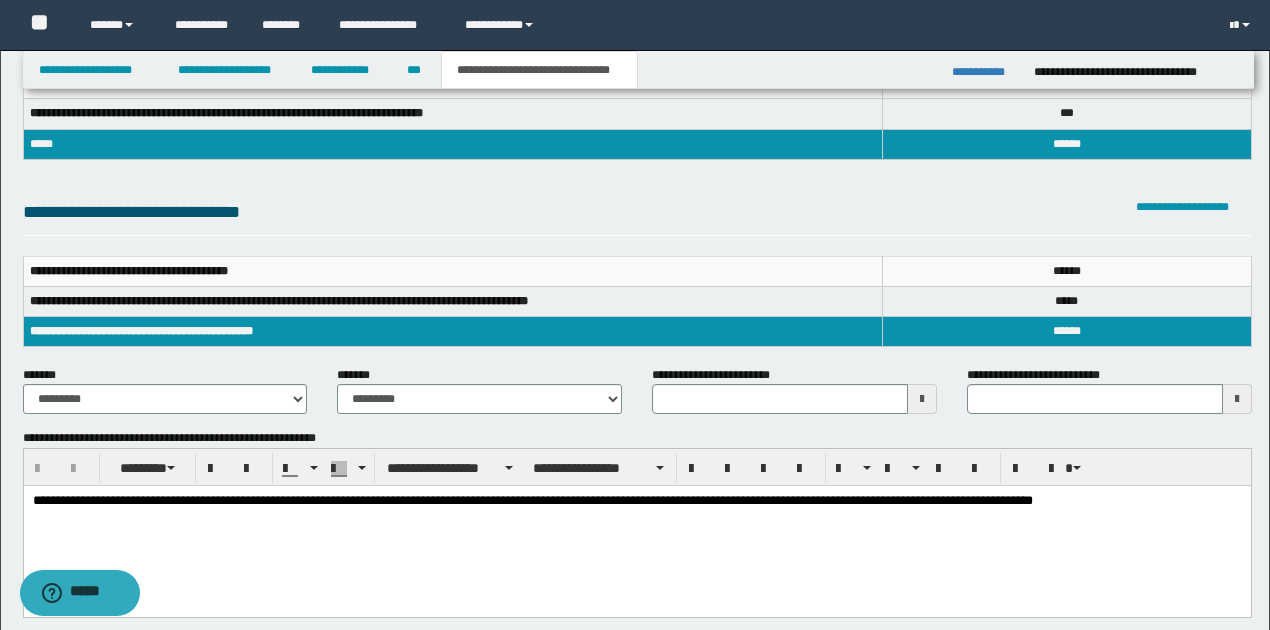 scroll, scrollTop: 54, scrollLeft: 0, axis: vertical 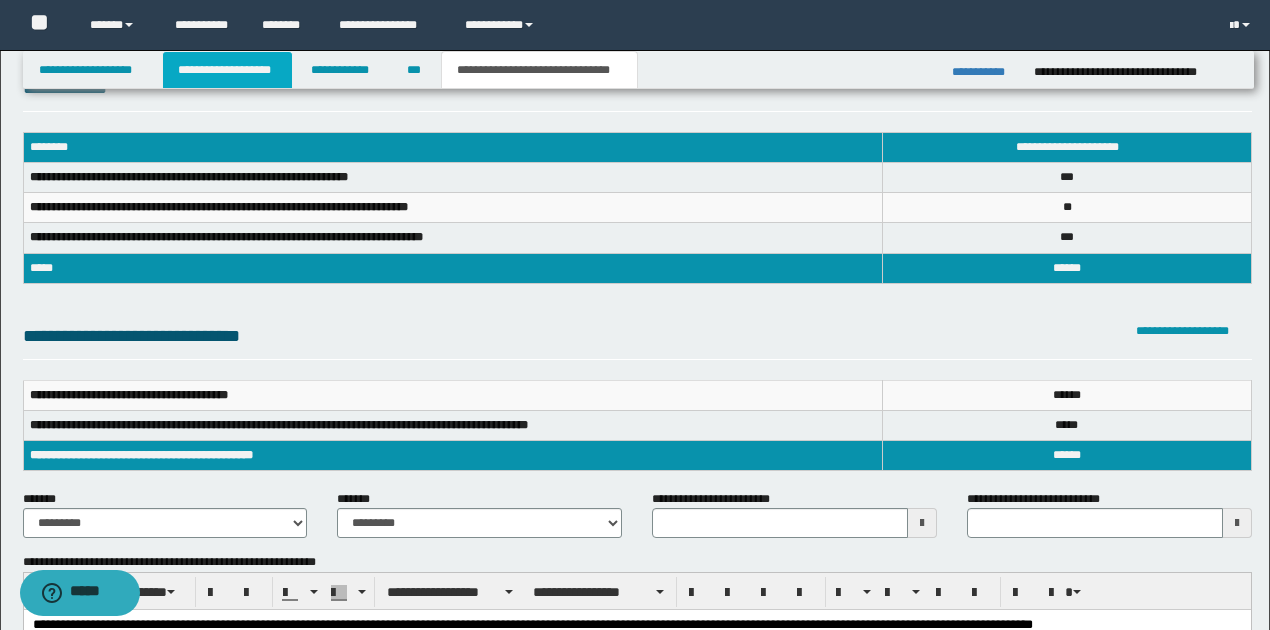 click on "**********" at bounding box center [227, 70] 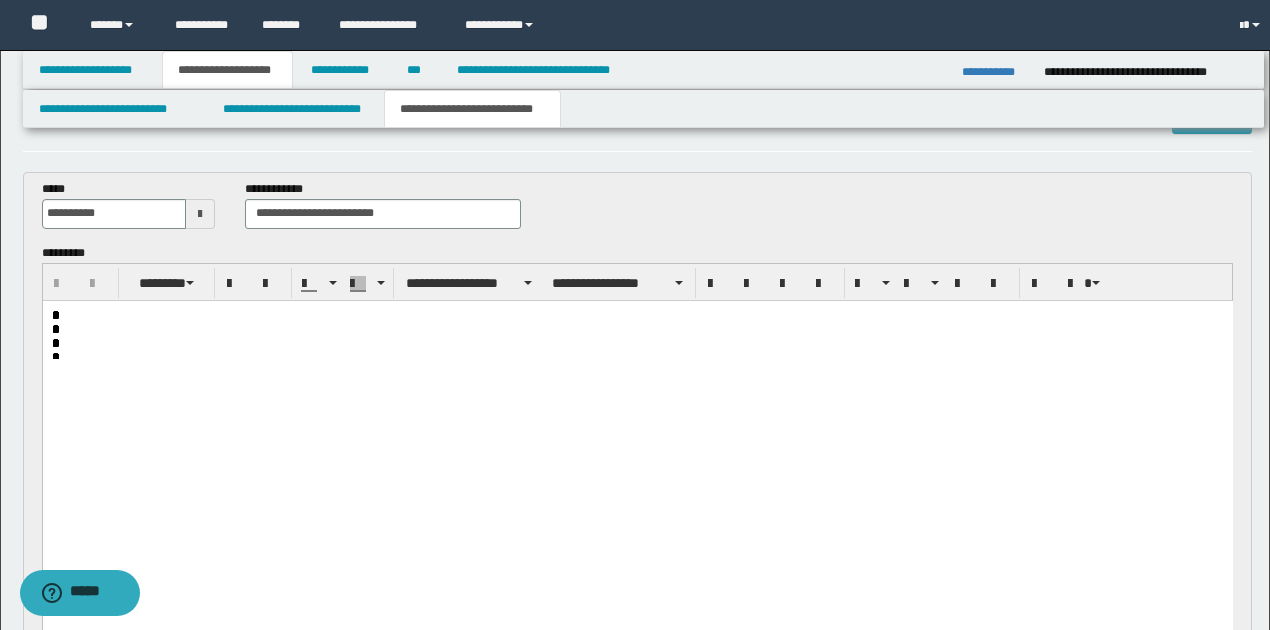 scroll, scrollTop: 84, scrollLeft: 0, axis: vertical 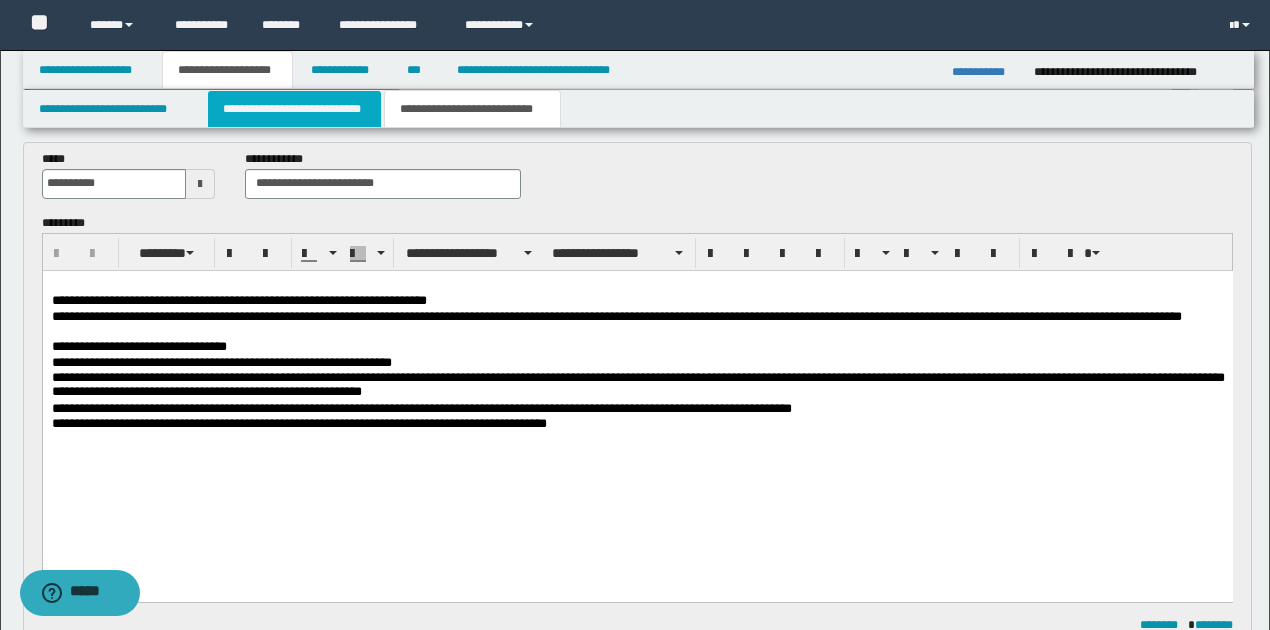 click on "**********" at bounding box center [294, 109] 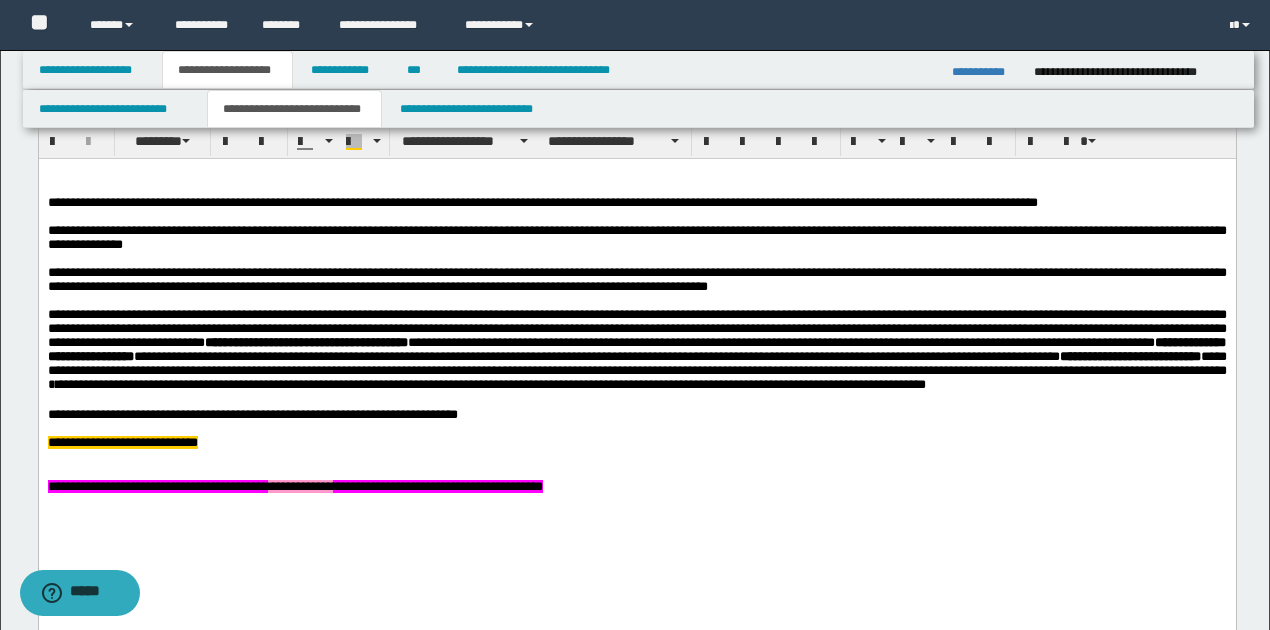 scroll, scrollTop: 618, scrollLeft: 0, axis: vertical 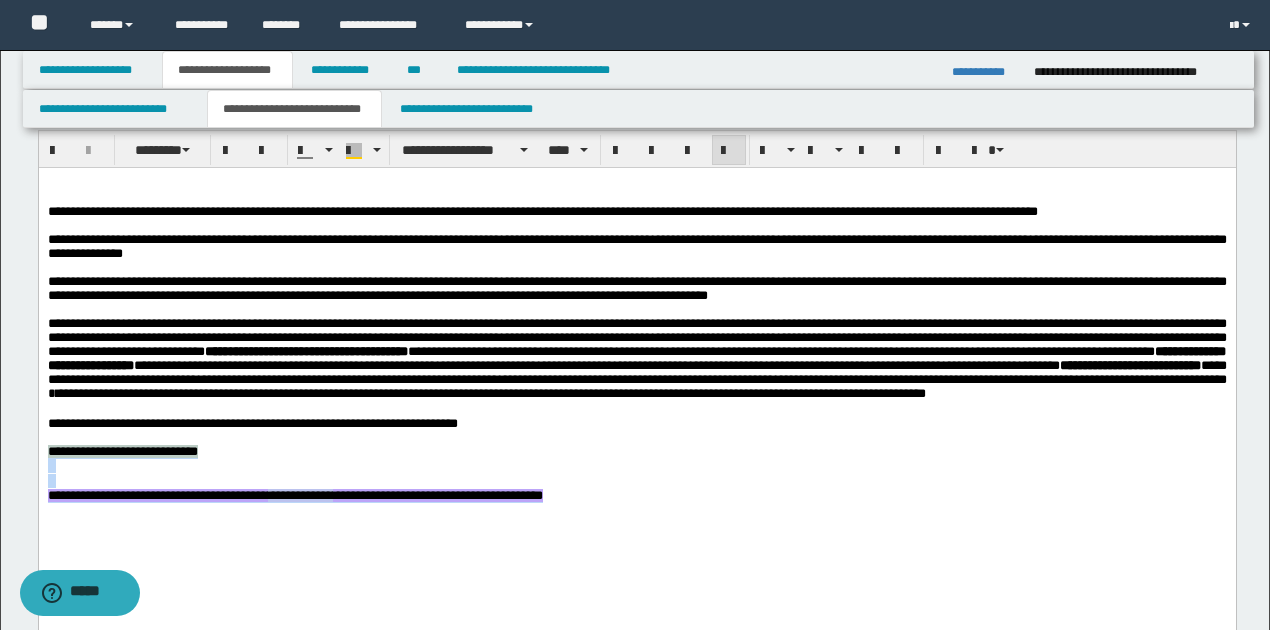 drag, startPoint x: 48, startPoint y: 488, endPoint x: 649, endPoint y: 534, distance: 602.7578 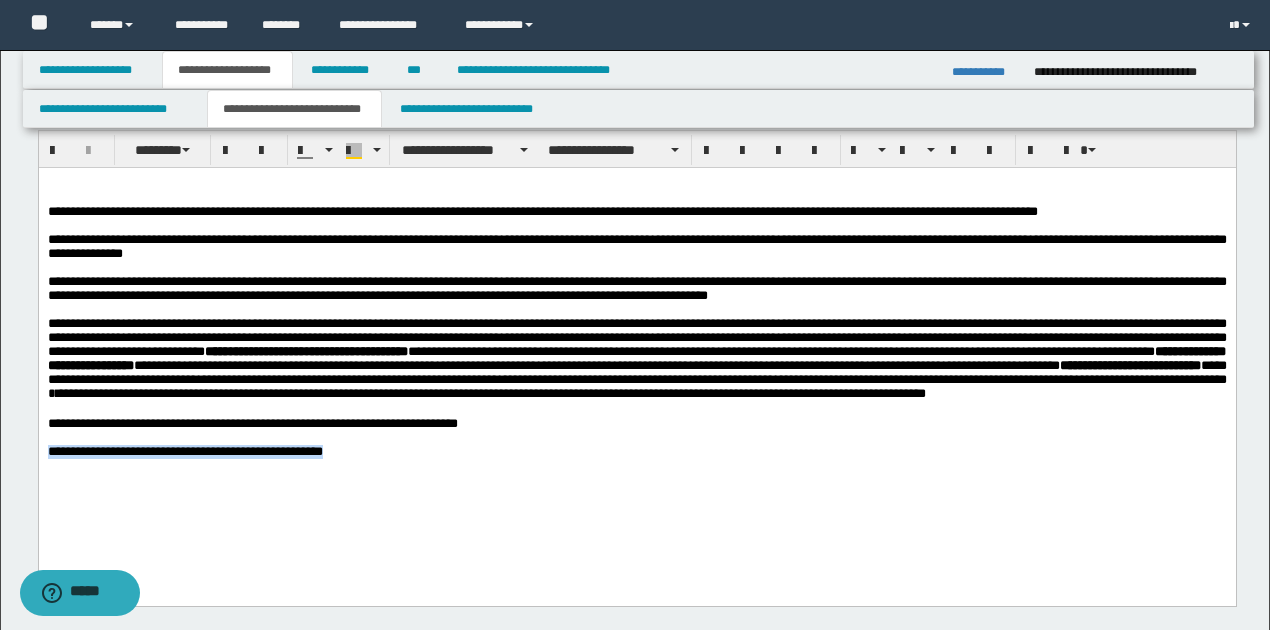 drag, startPoint x: 45, startPoint y: 491, endPoint x: 462, endPoint y: 497, distance: 417.04315 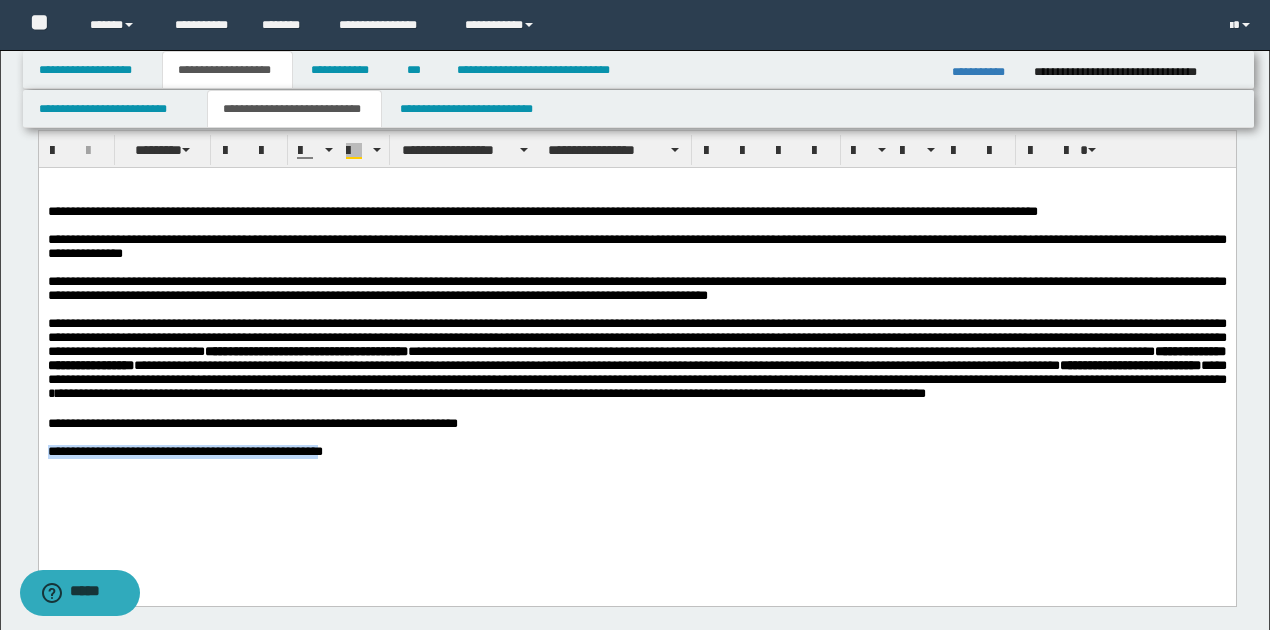 drag, startPoint x: 48, startPoint y: 492, endPoint x: 454, endPoint y: 501, distance: 406.09973 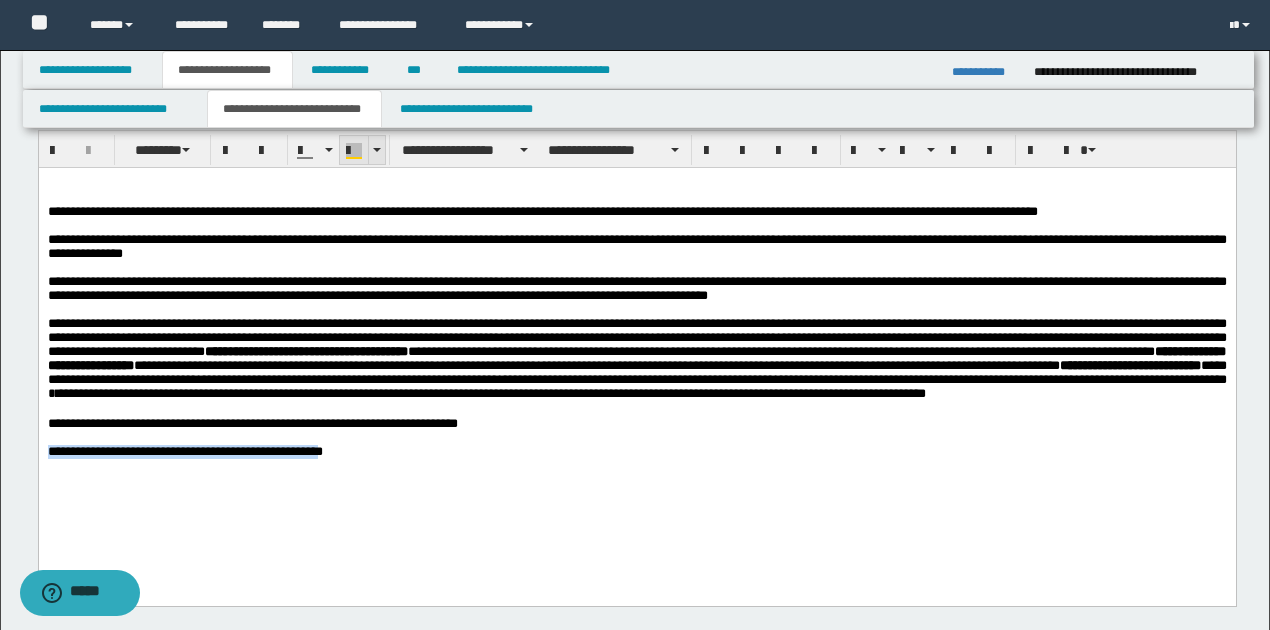 click at bounding box center (354, 151) 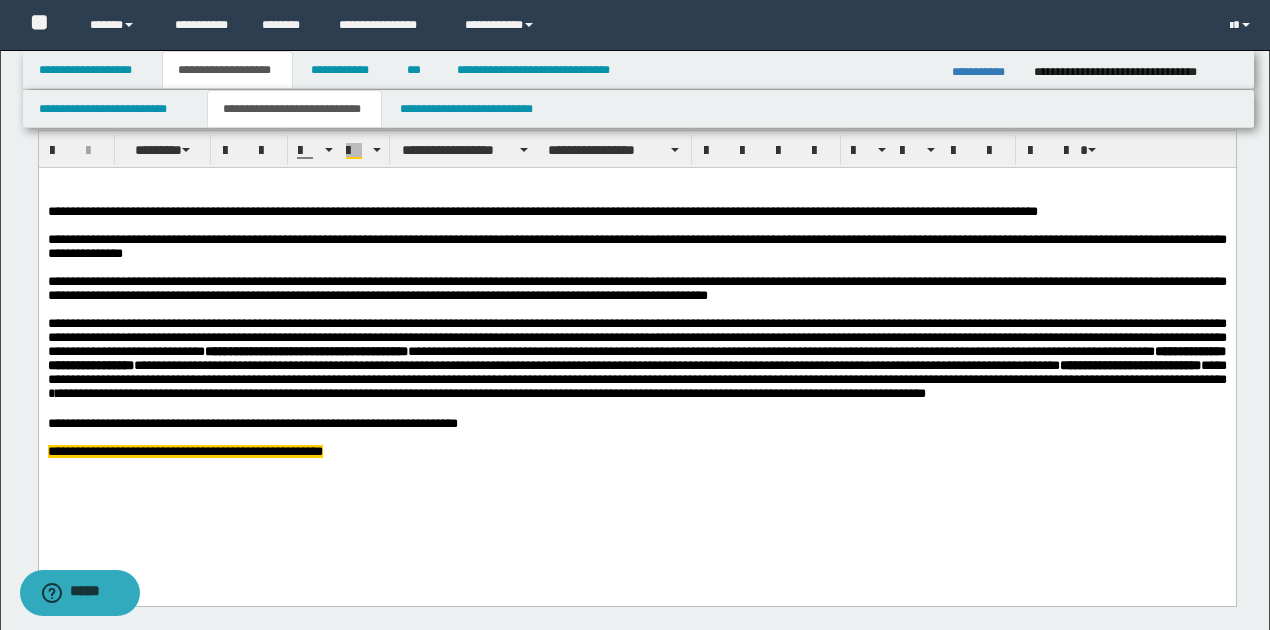 click on "**********" at bounding box center (636, 343) 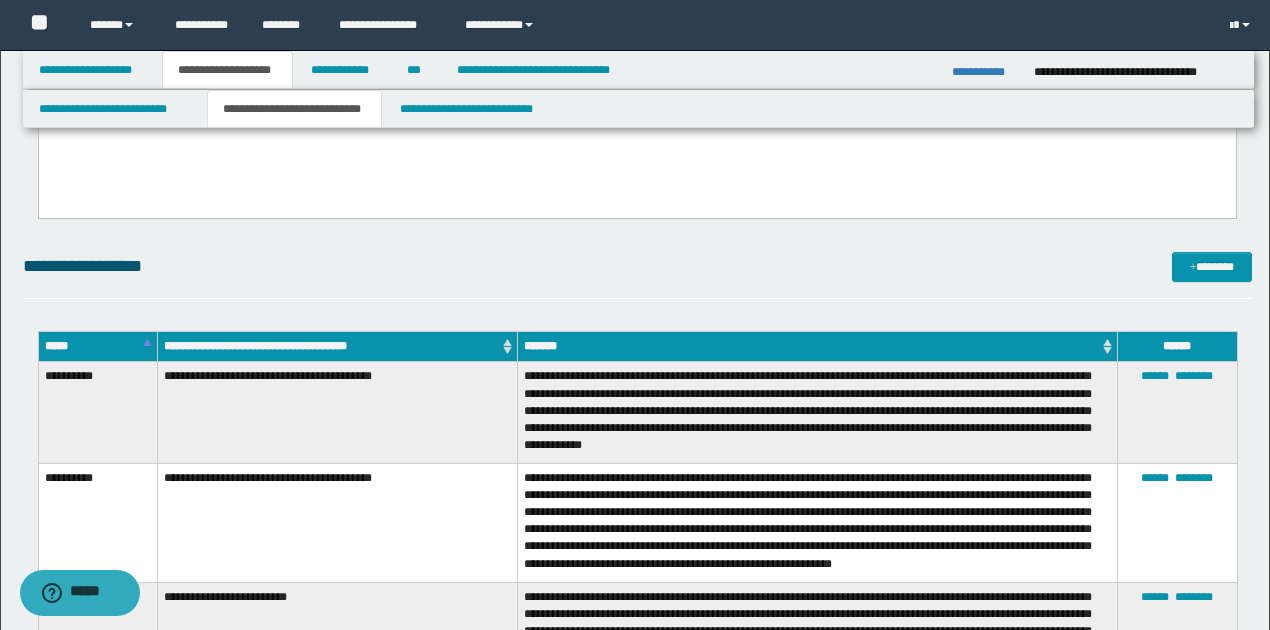 scroll, scrollTop: 751, scrollLeft: 0, axis: vertical 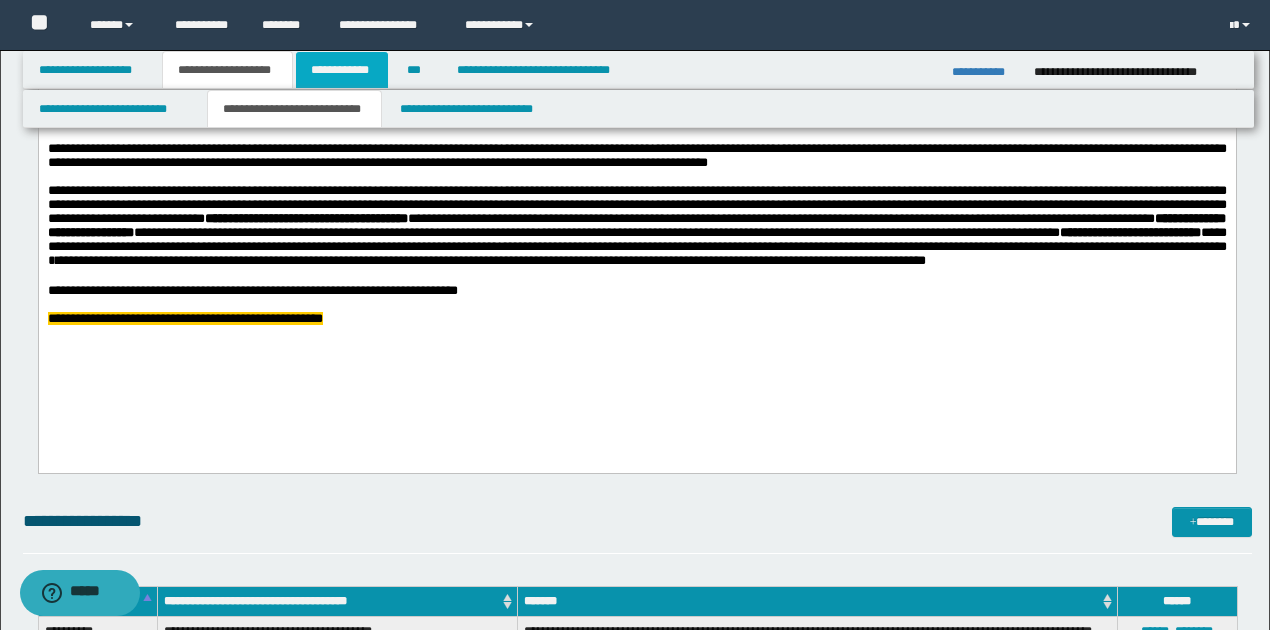 click on "**********" at bounding box center [342, 70] 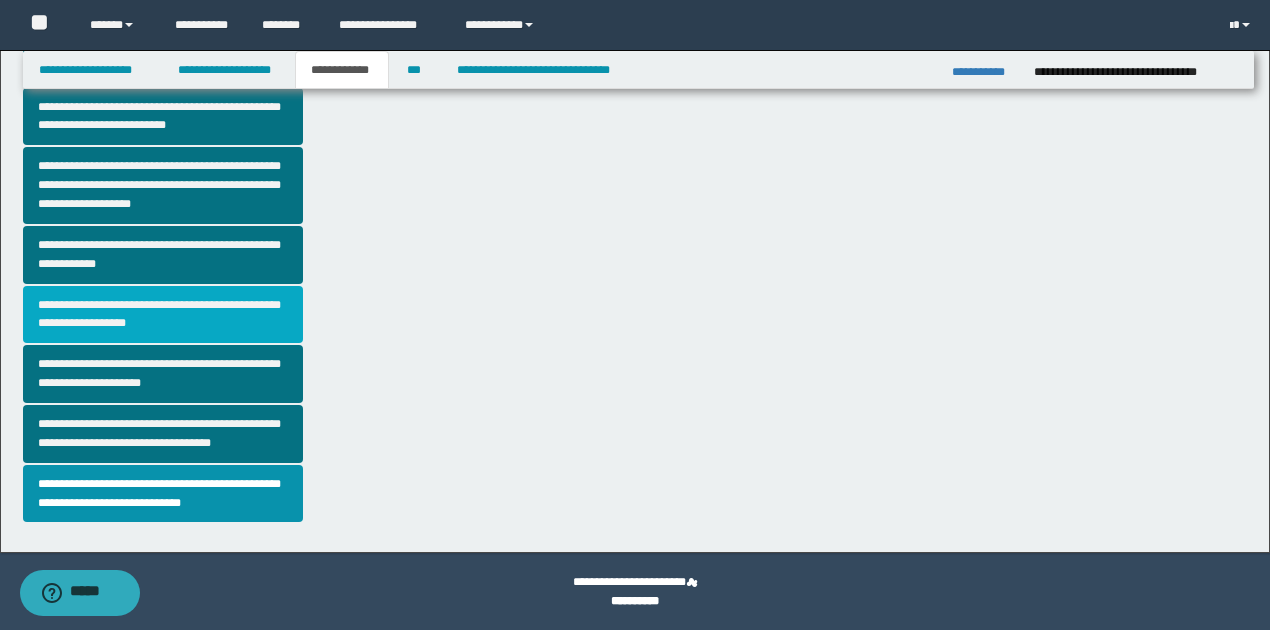 click on "**********" at bounding box center (163, 315) 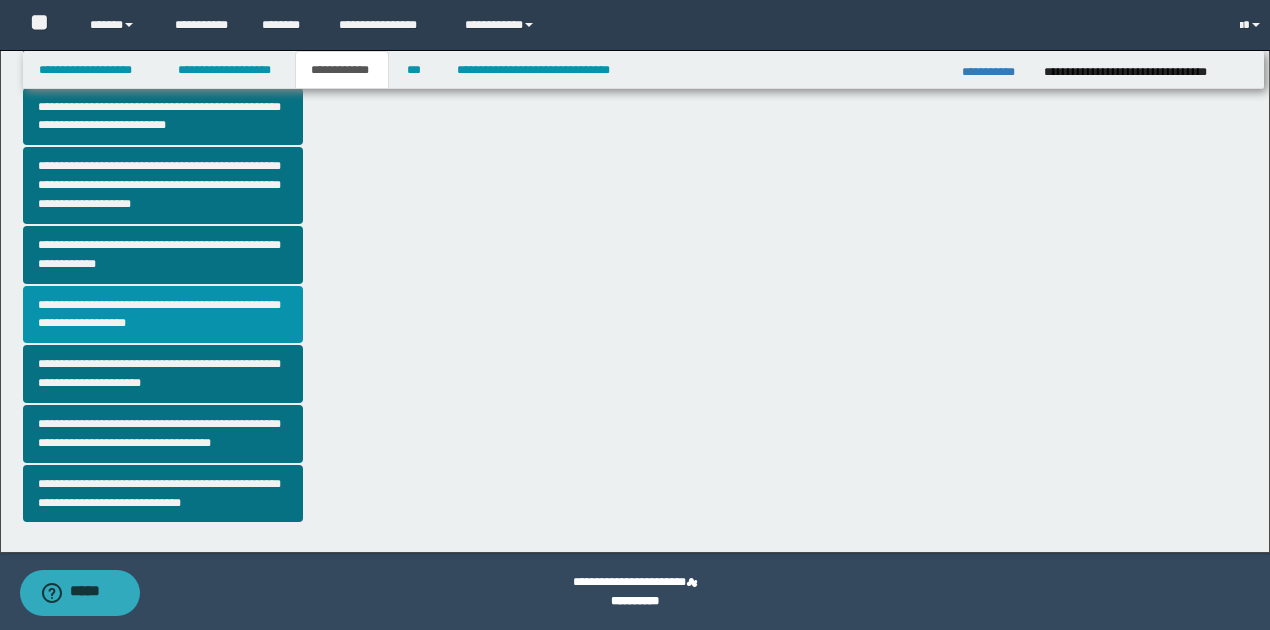 scroll, scrollTop: 0, scrollLeft: 0, axis: both 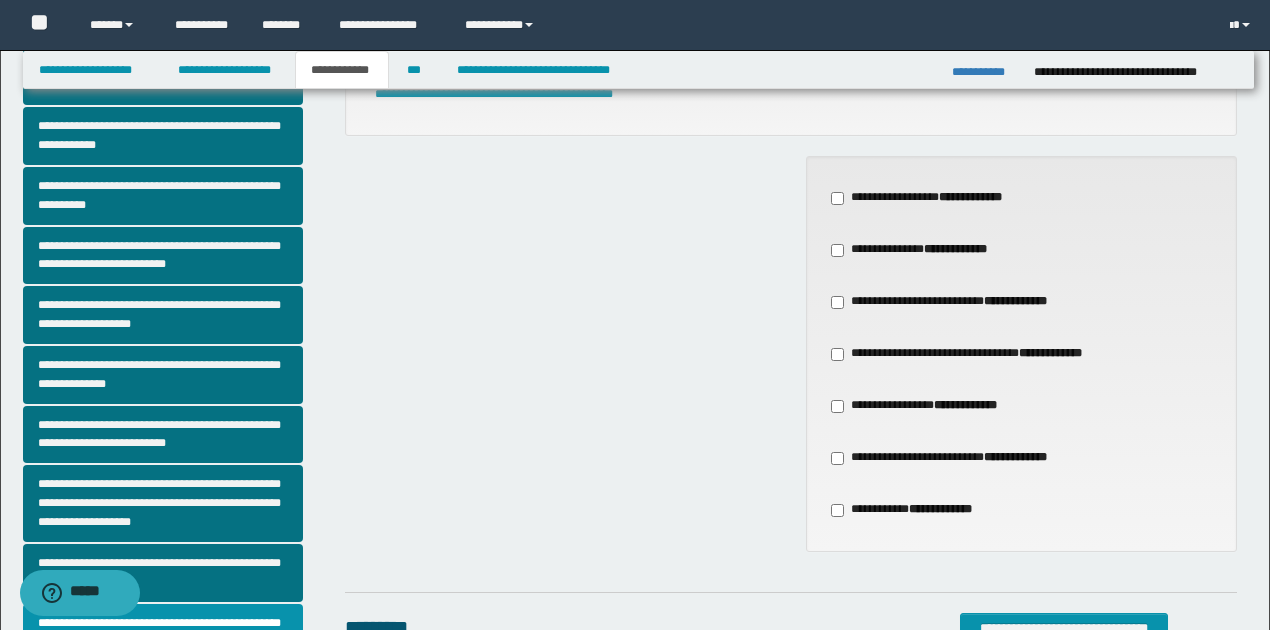 click on "**********" at bounding box center [948, 458] 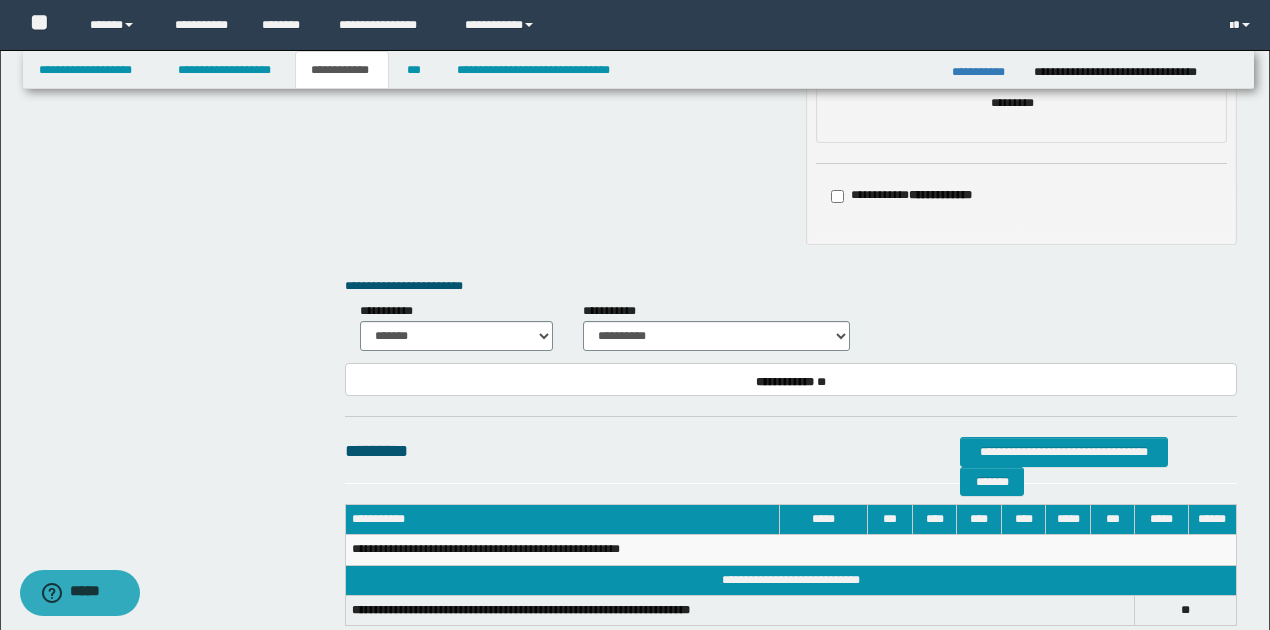 scroll, scrollTop: 1266, scrollLeft: 0, axis: vertical 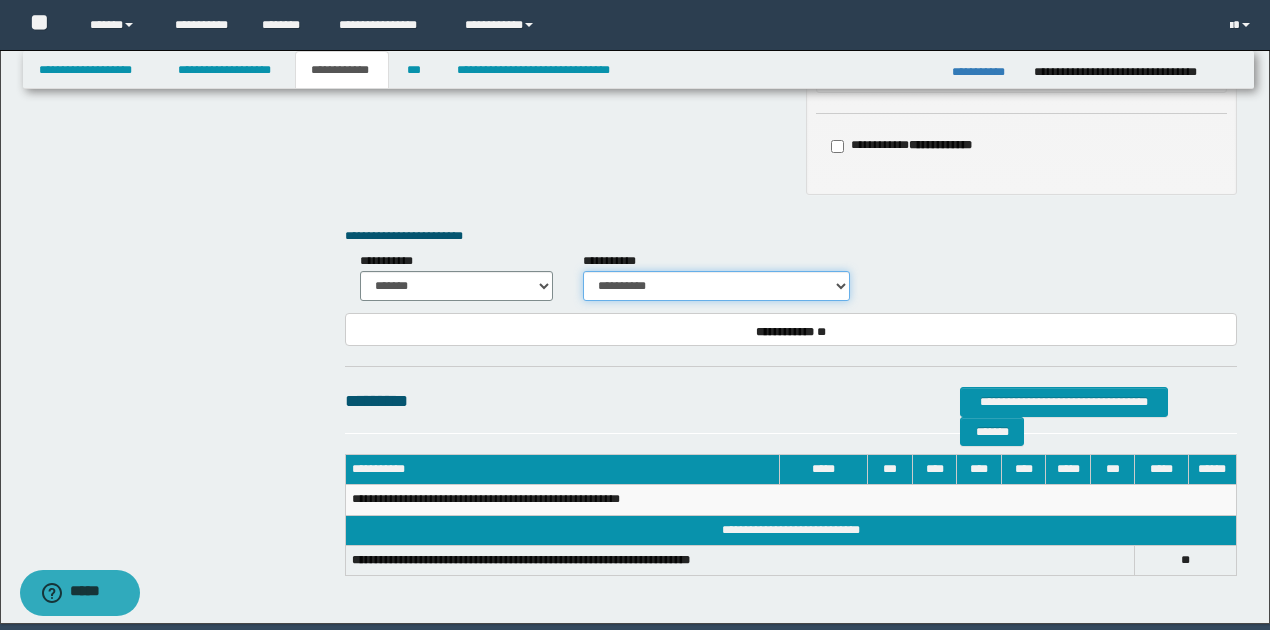 click on "**********" at bounding box center [716, 286] 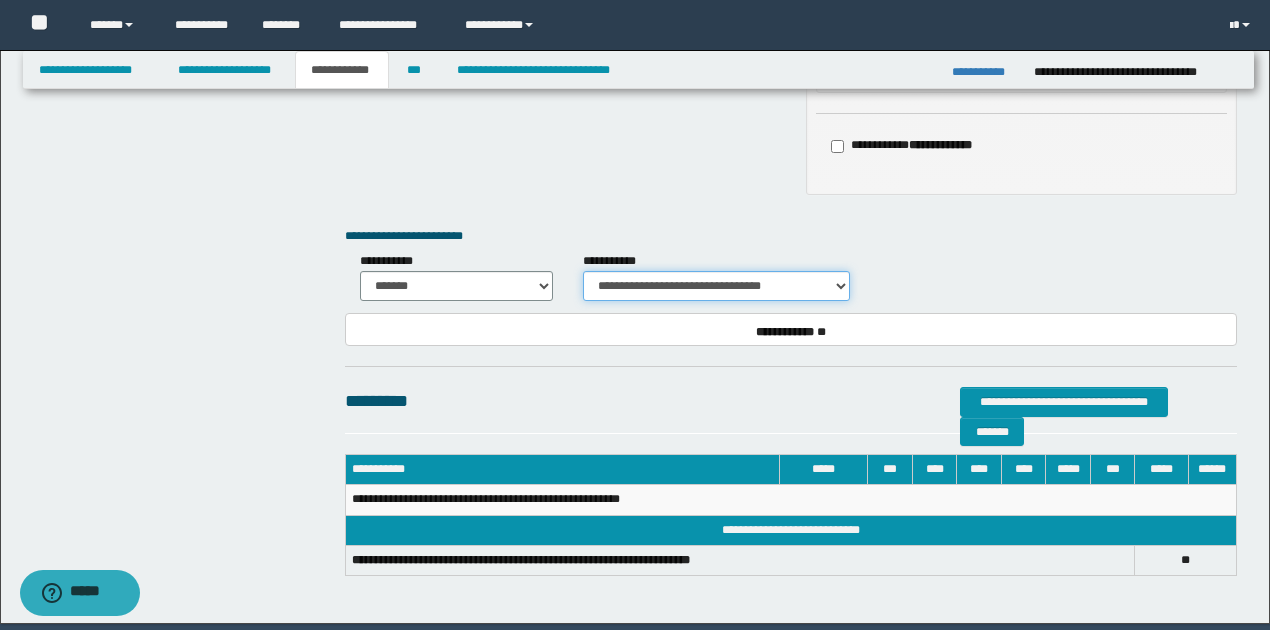 click on "**********" at bounding box center (716, 286) 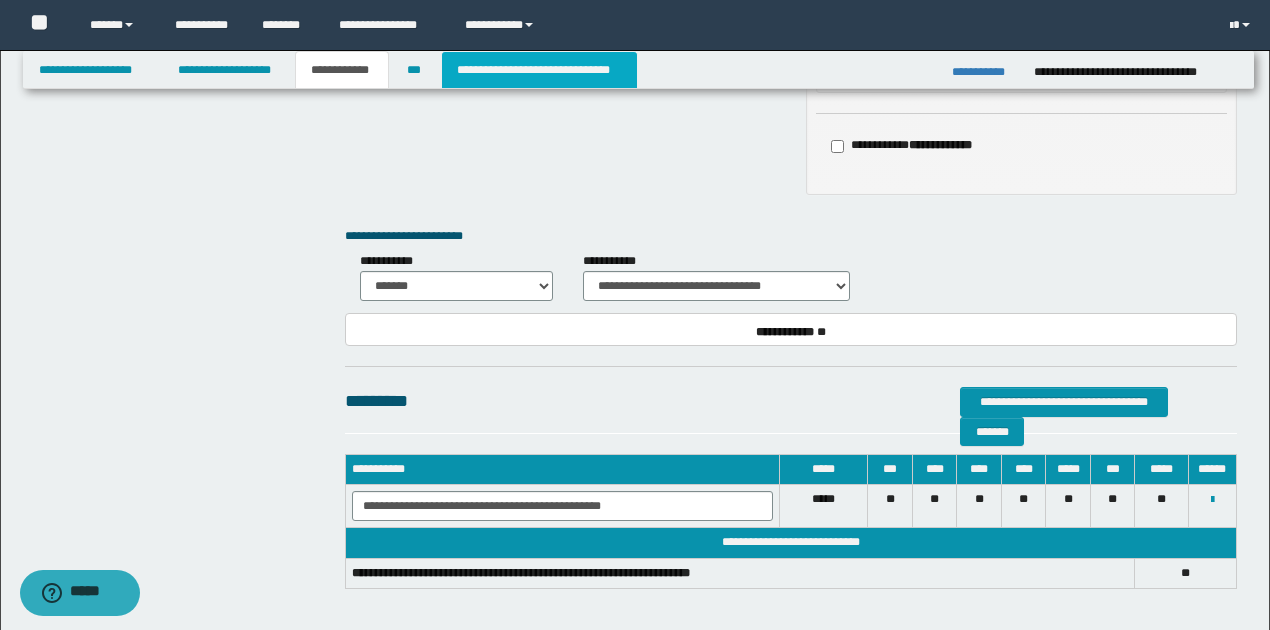 click on "**********" at bounding box center [539, 70] 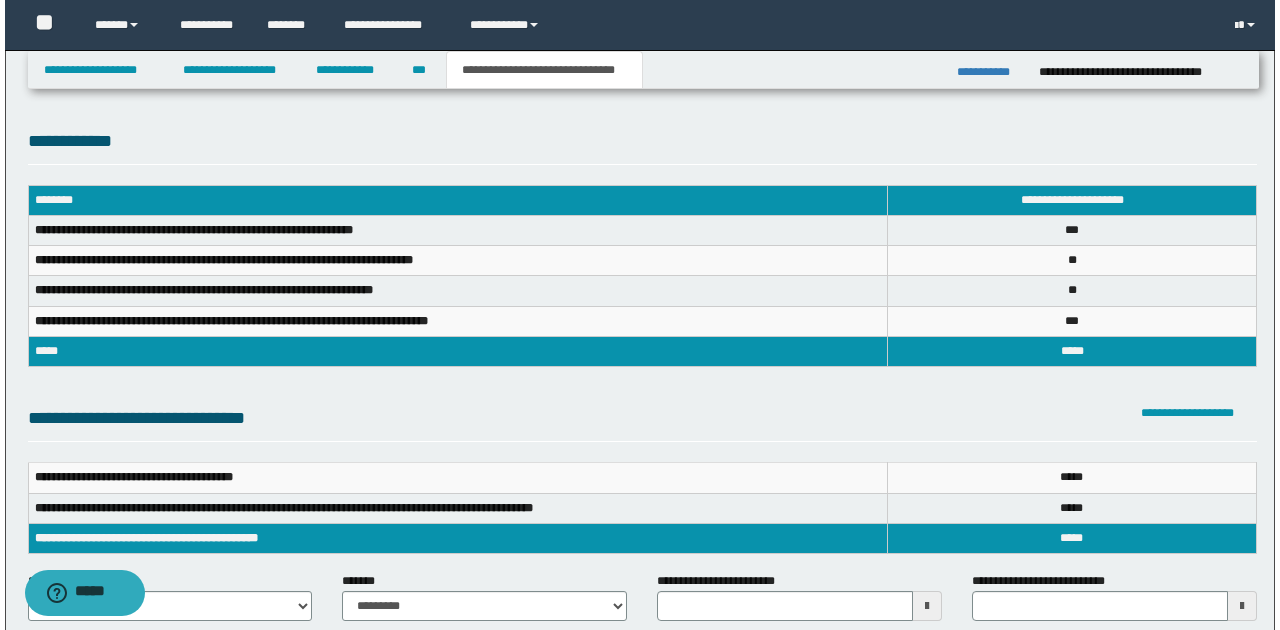 scroll, scrollTop: 0, scrollLeft: 0, axis: both 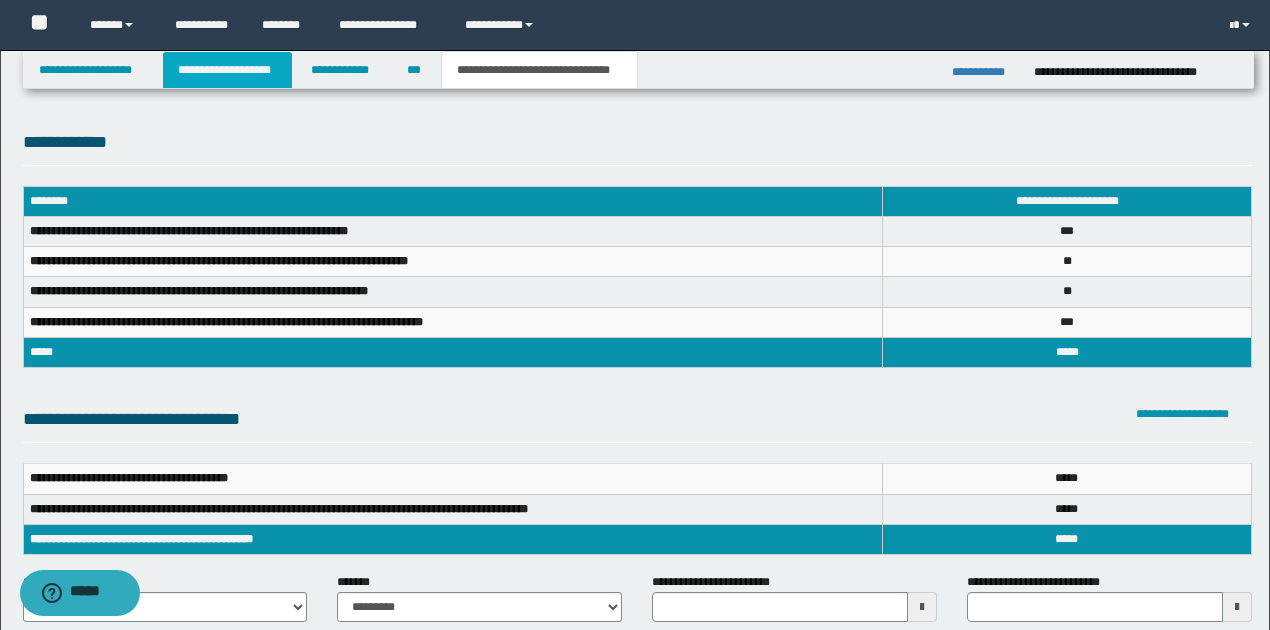 click on "**********" at bounding box center (227, 70) 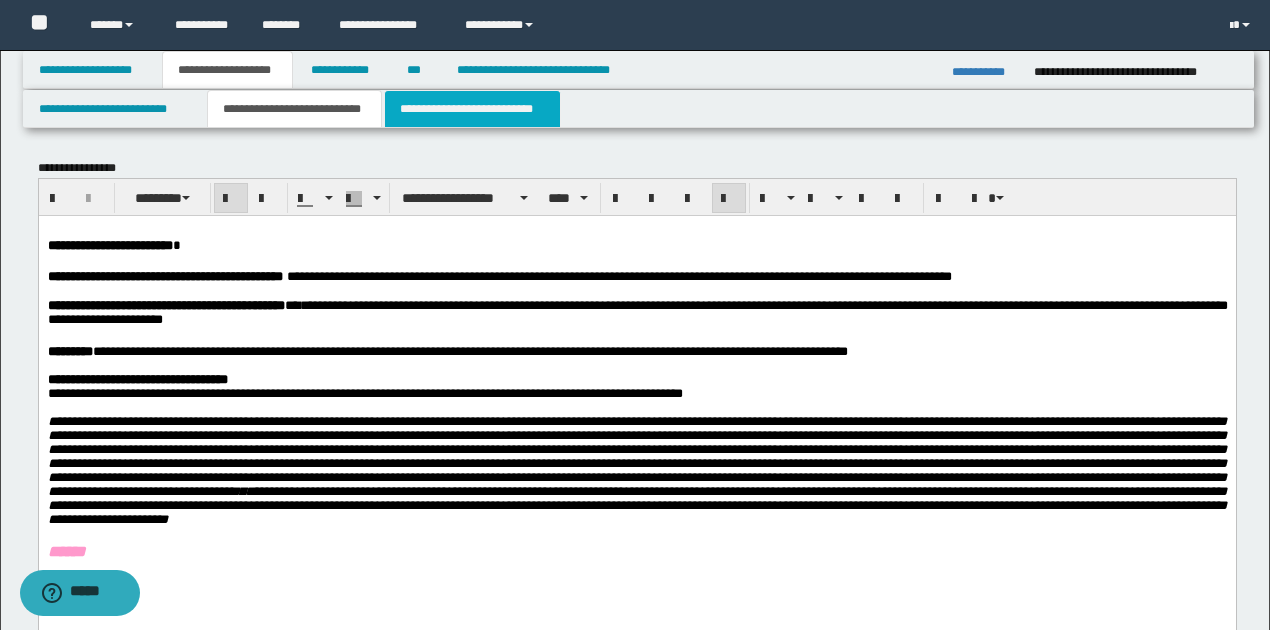 click on "**********" at bounding box center [472, 109] 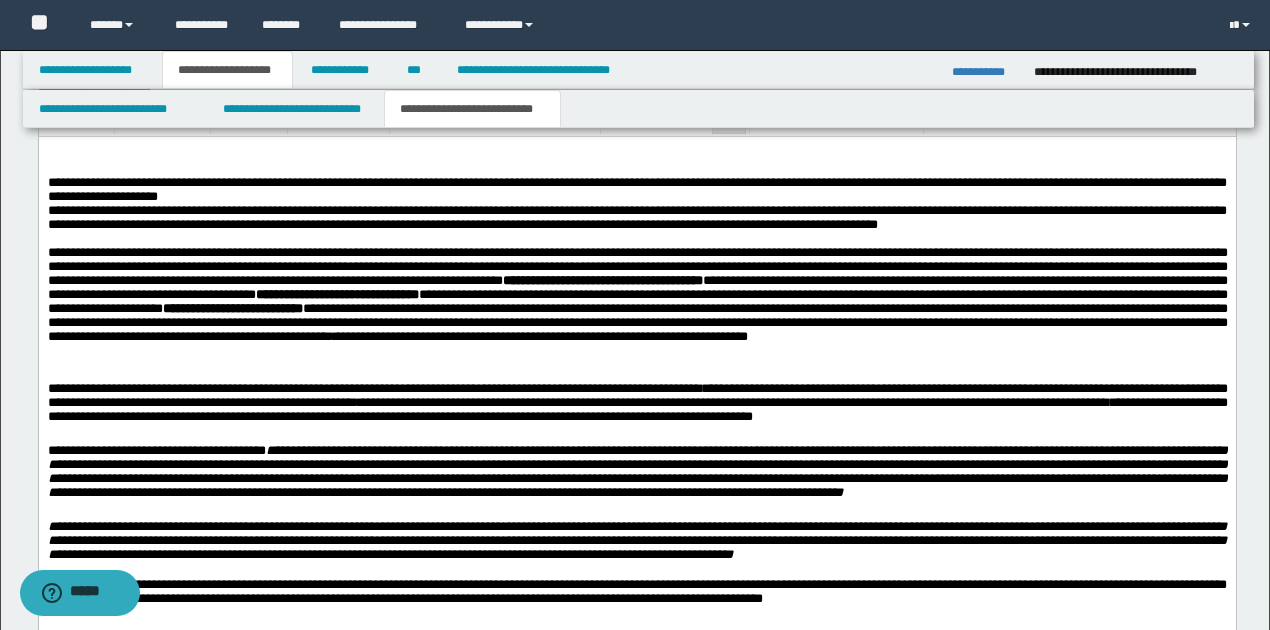 scroll, scrollTop: 1666, scrollLeft: 0, axis: vertical 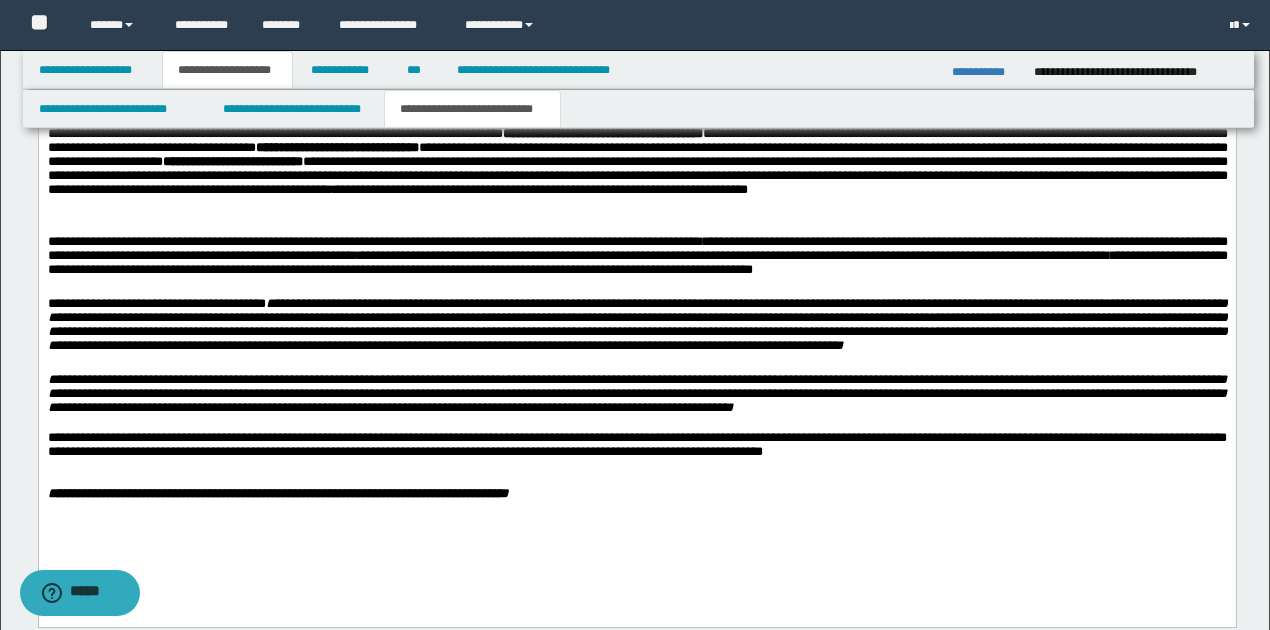 click on "**********" at bounding box center (636, 445) 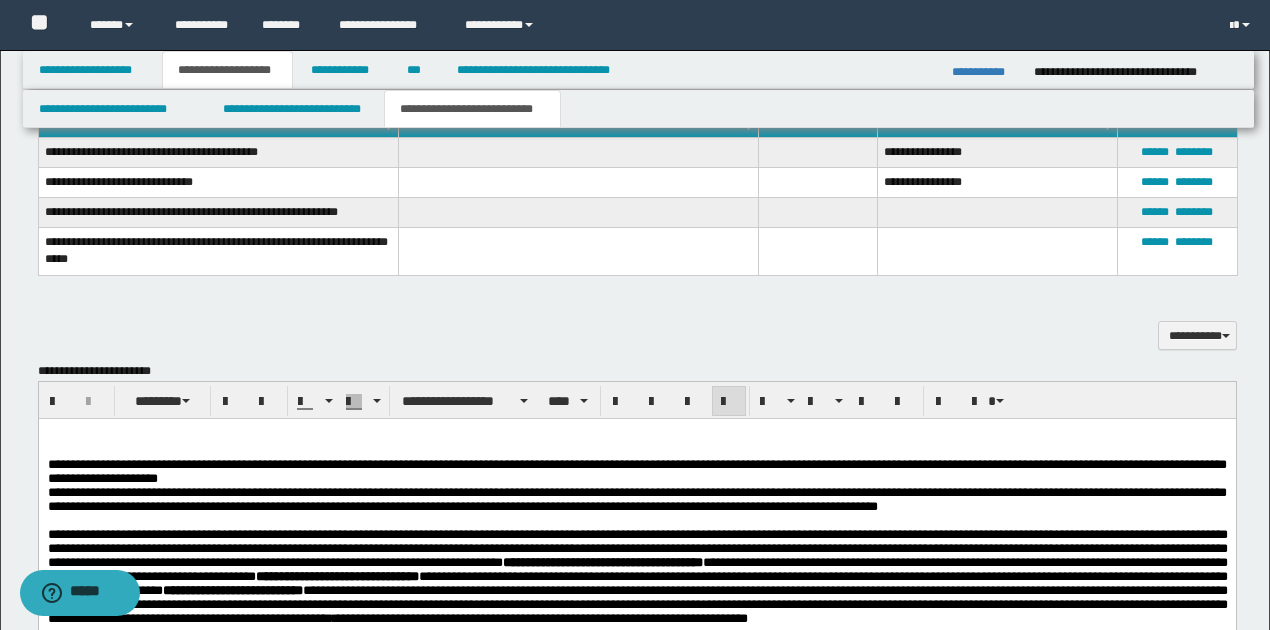 scroll, scrollTop: 1133, scrollLeft: 0, axis: vertical 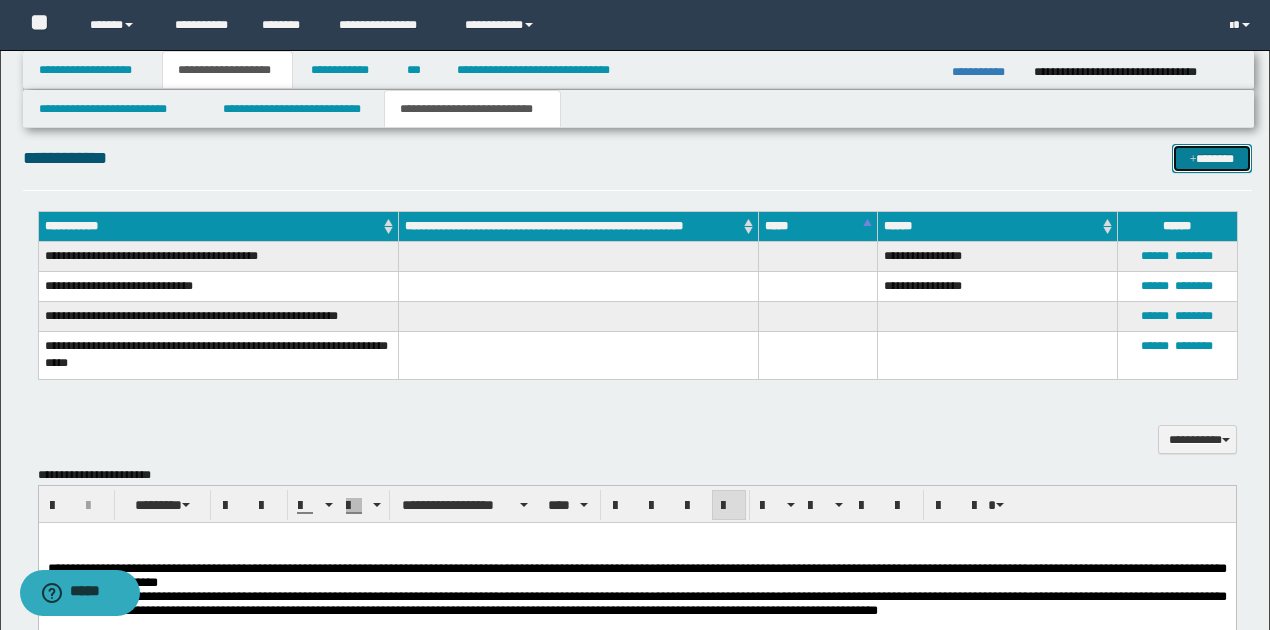 click on "*******" at bounding box center (1211, 158) 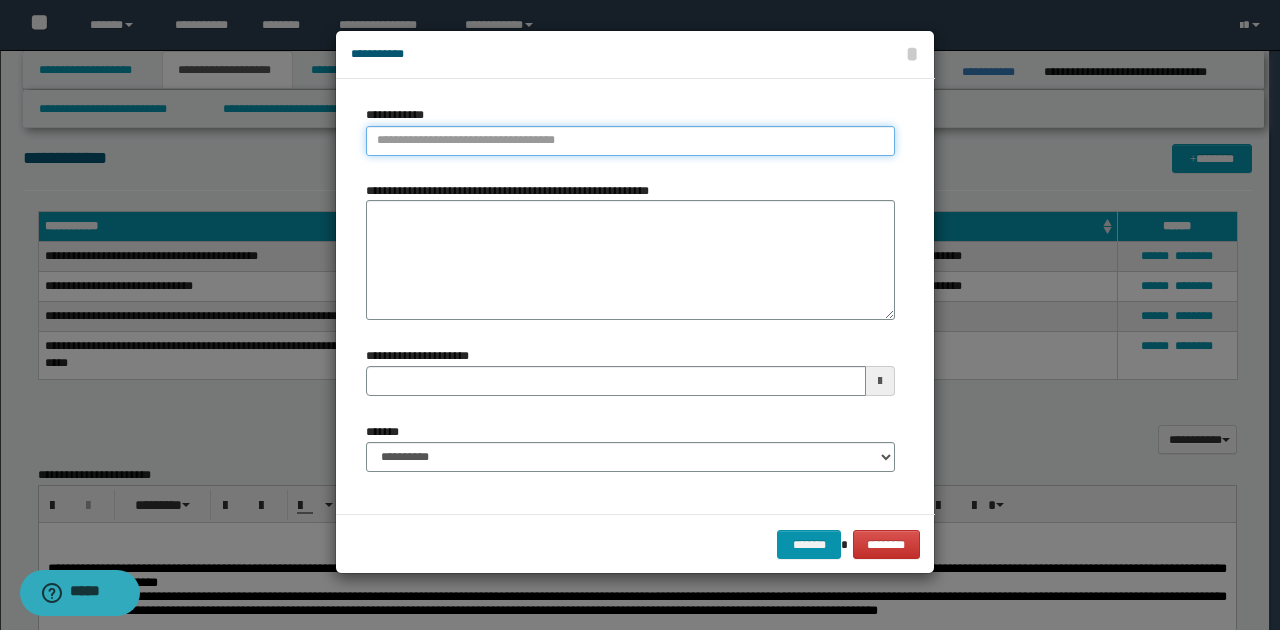 type on "**********" 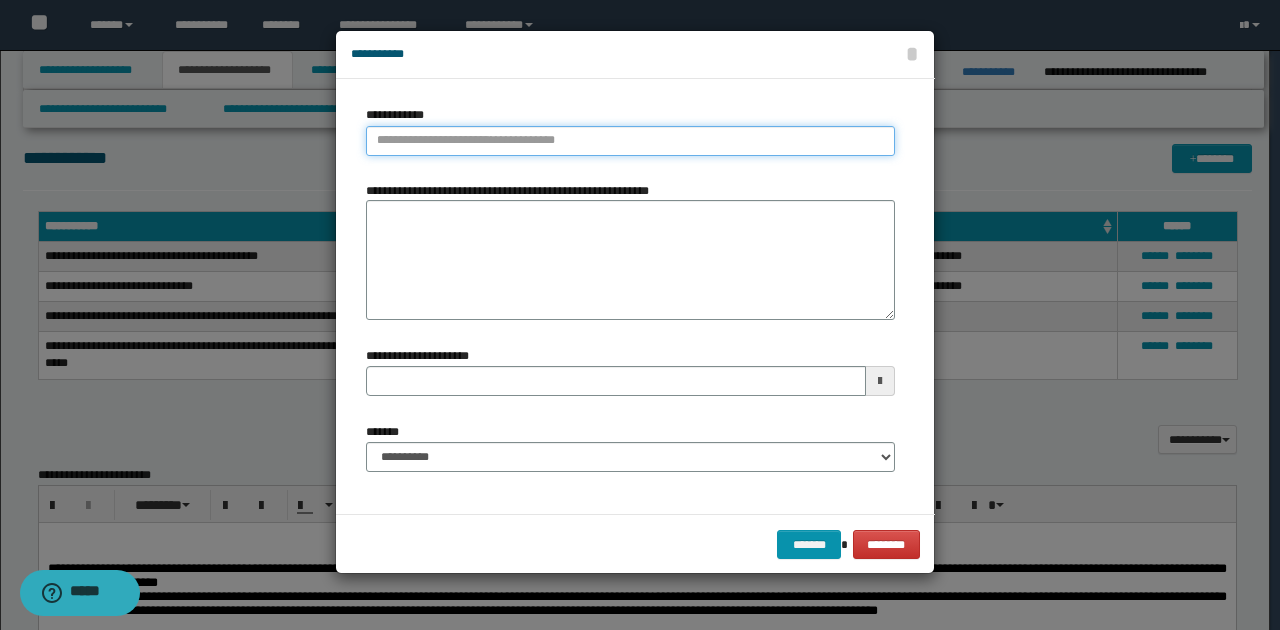 click on "**********" at bounding box center (630, 141) 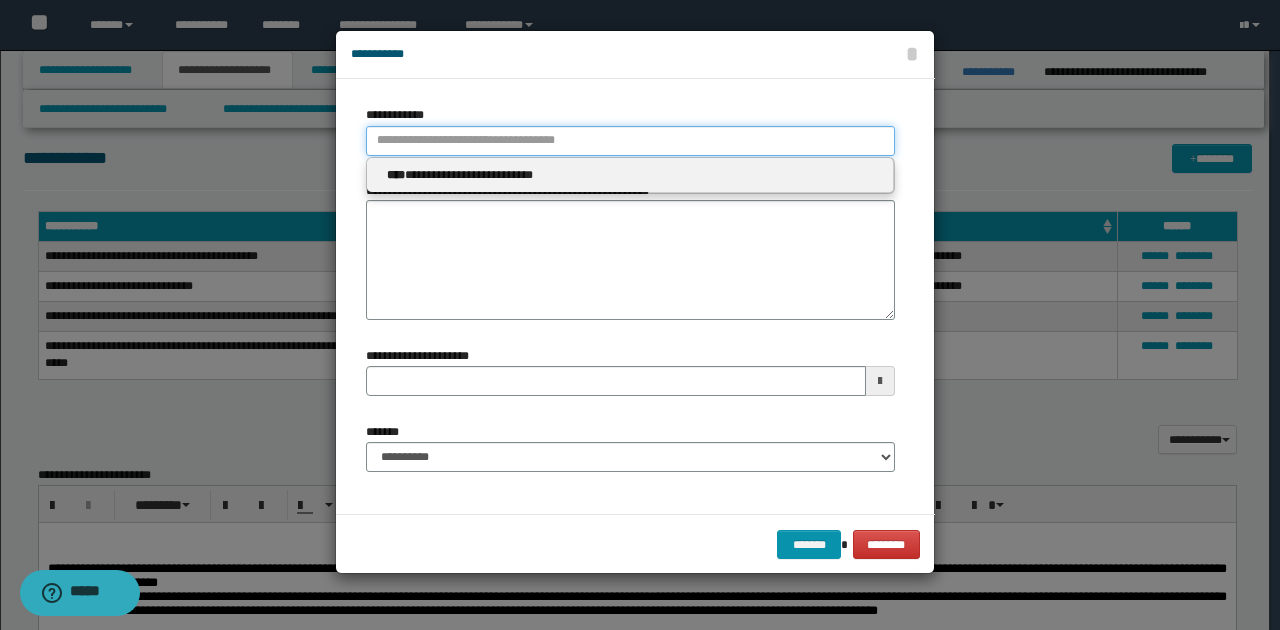 type 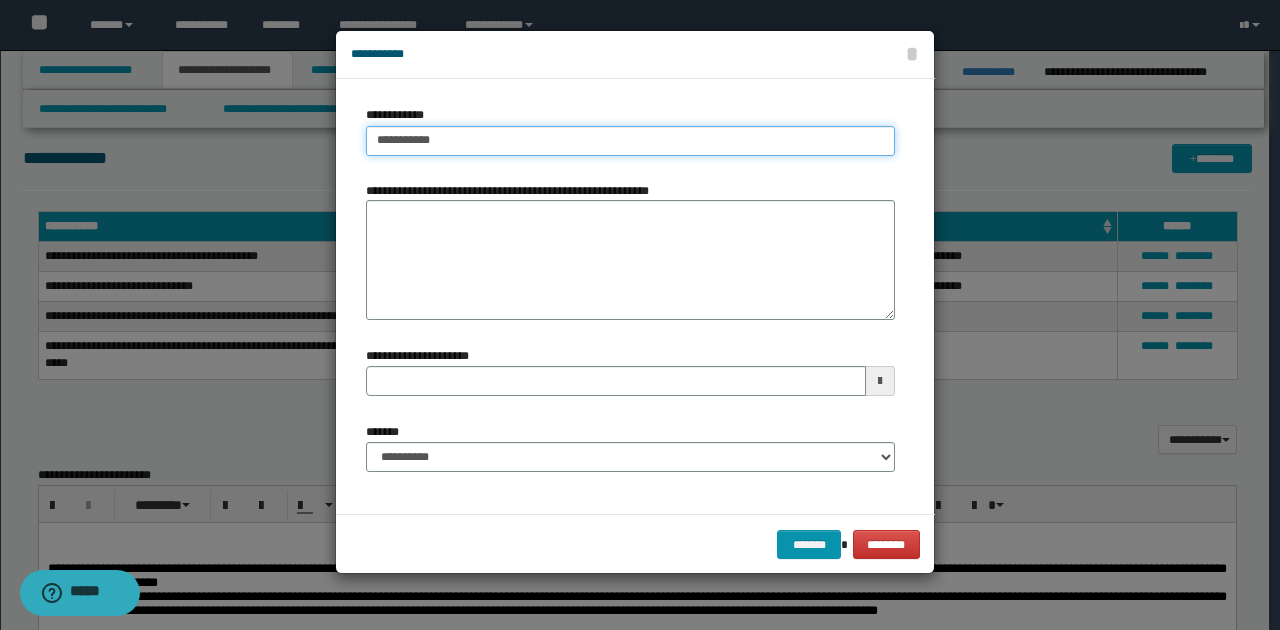 type on "**********" 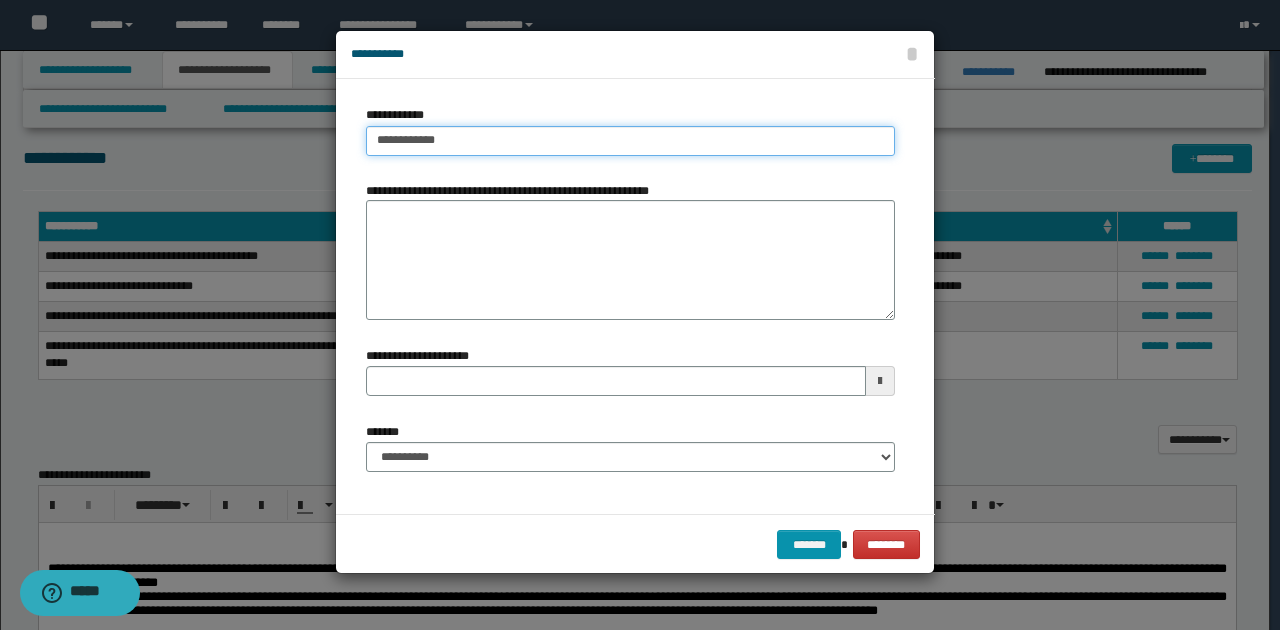 type on "**********" 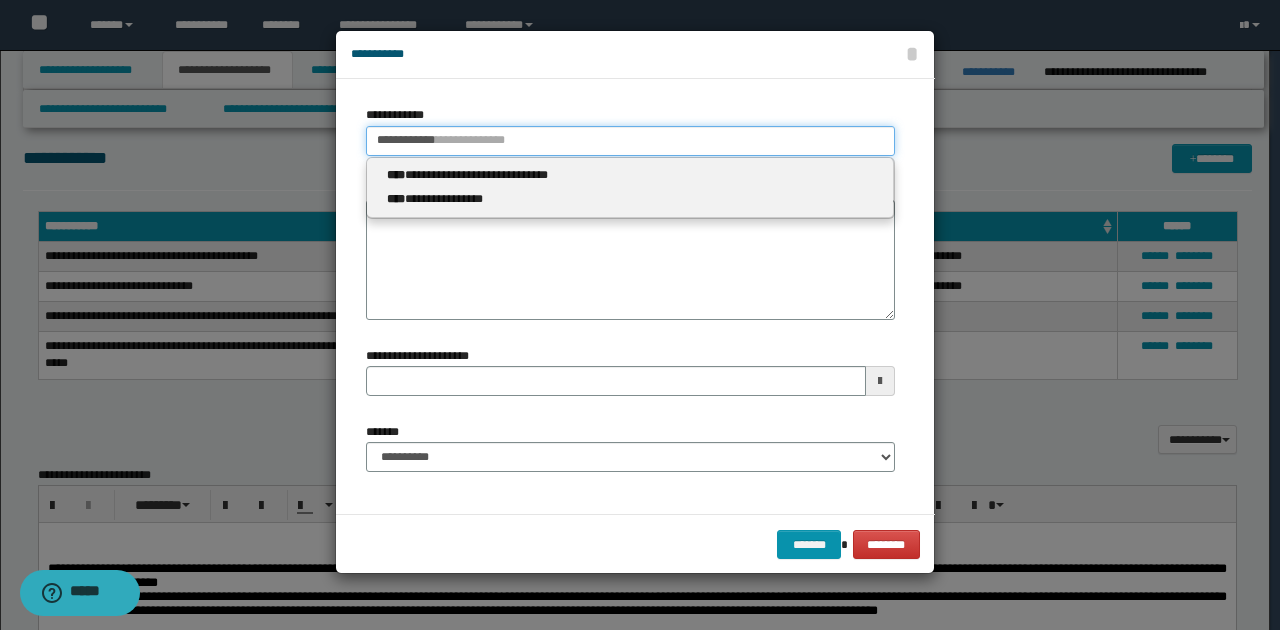type 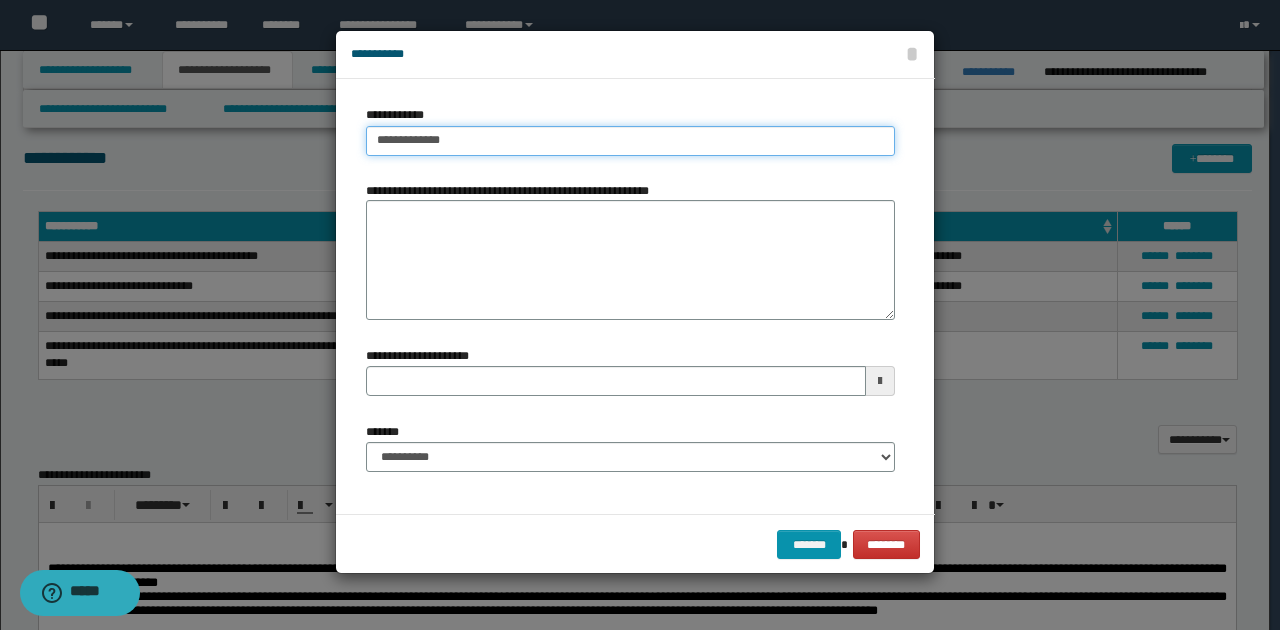 type on "**********" 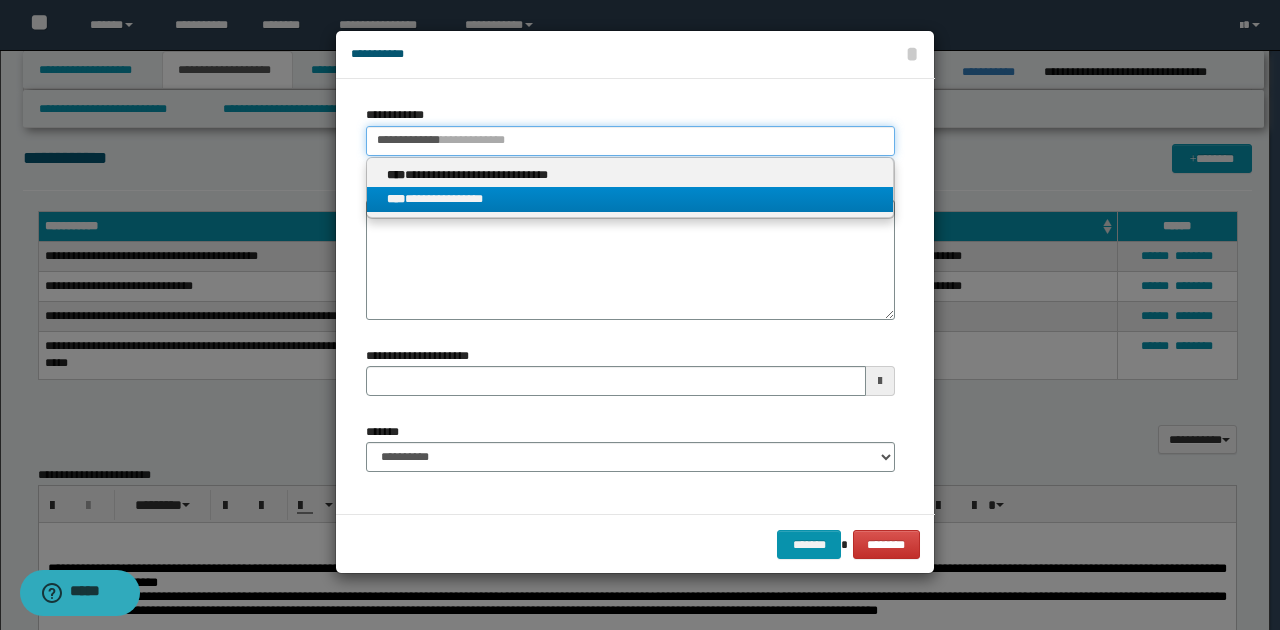 type on "**********" 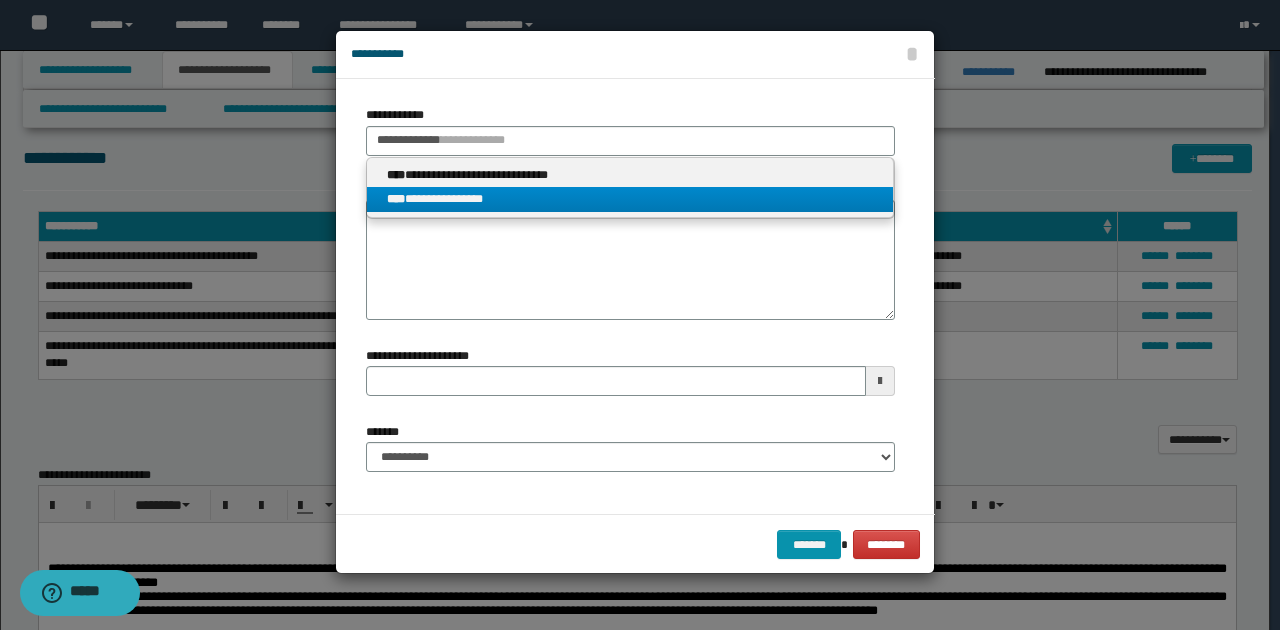 click on "**********" at bounding box center [630, 199] 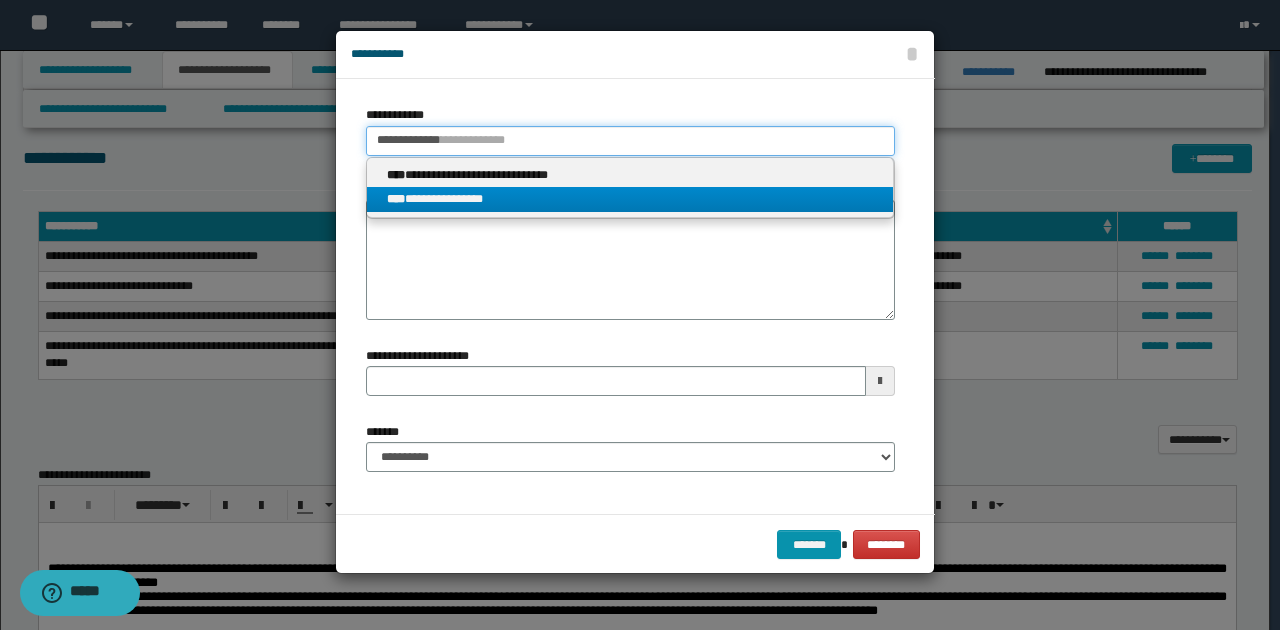 type 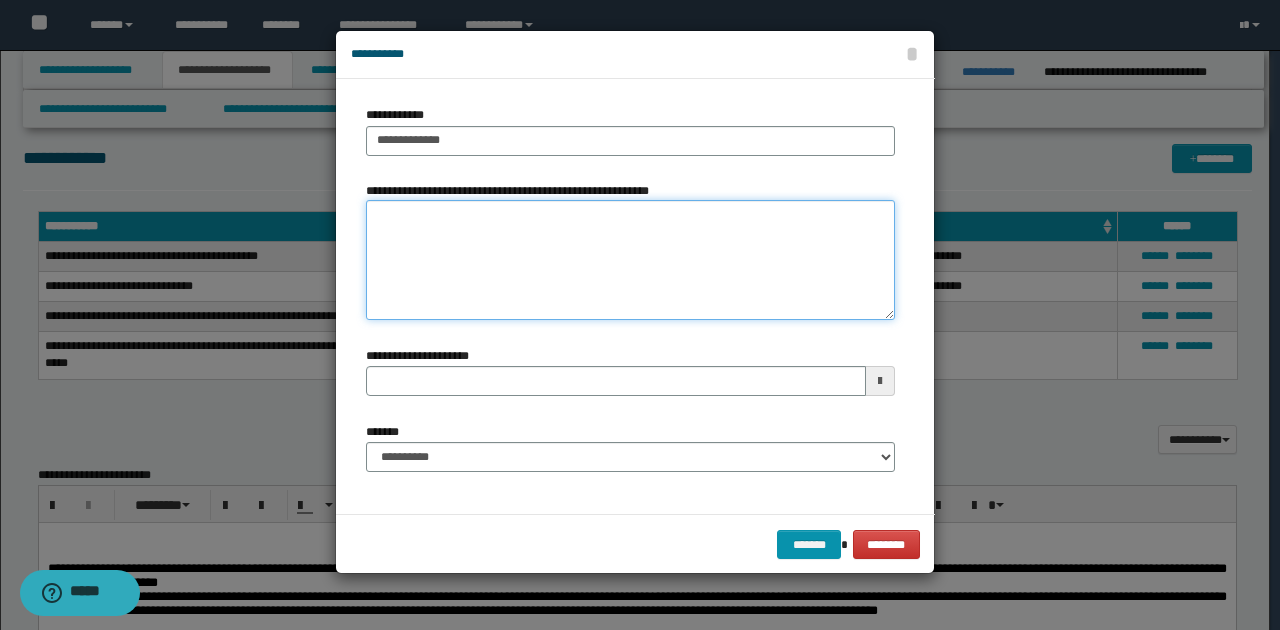 click on "**********" at bounding box center [630, 260] 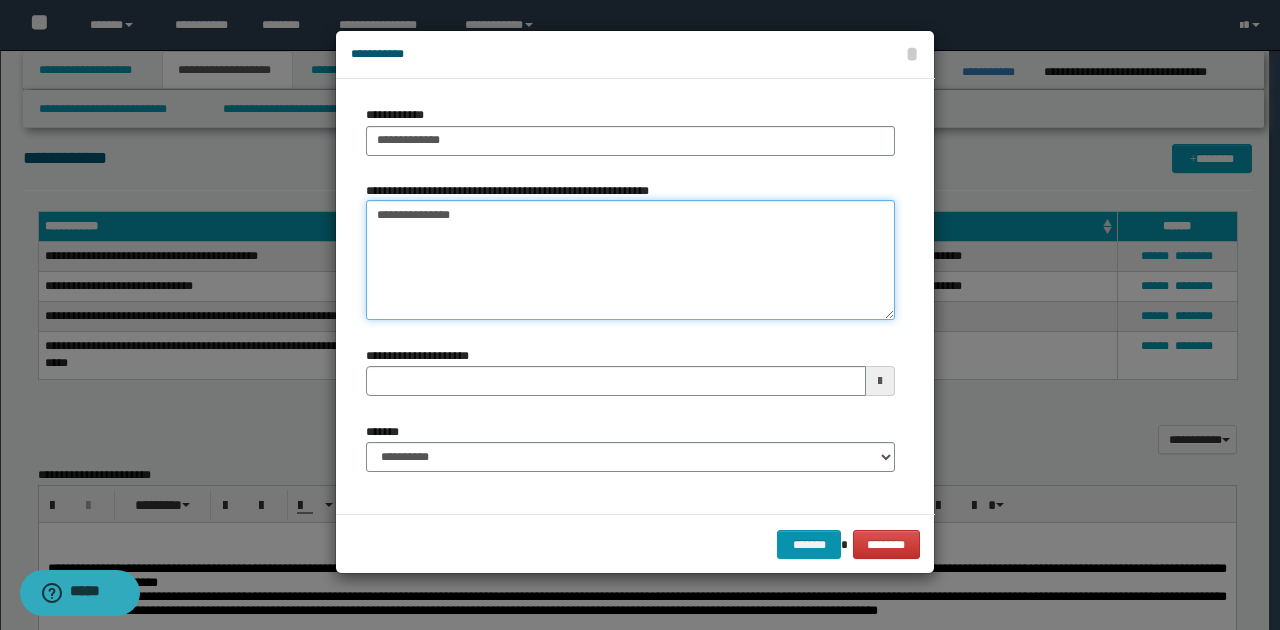 type on "**********" 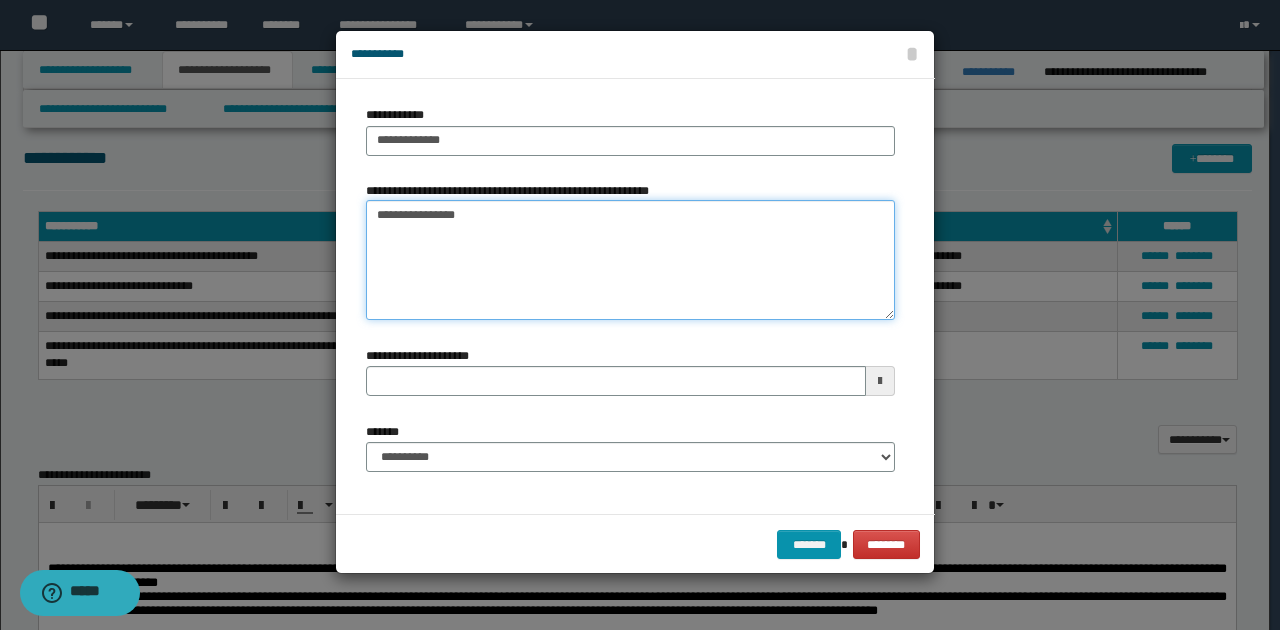 type 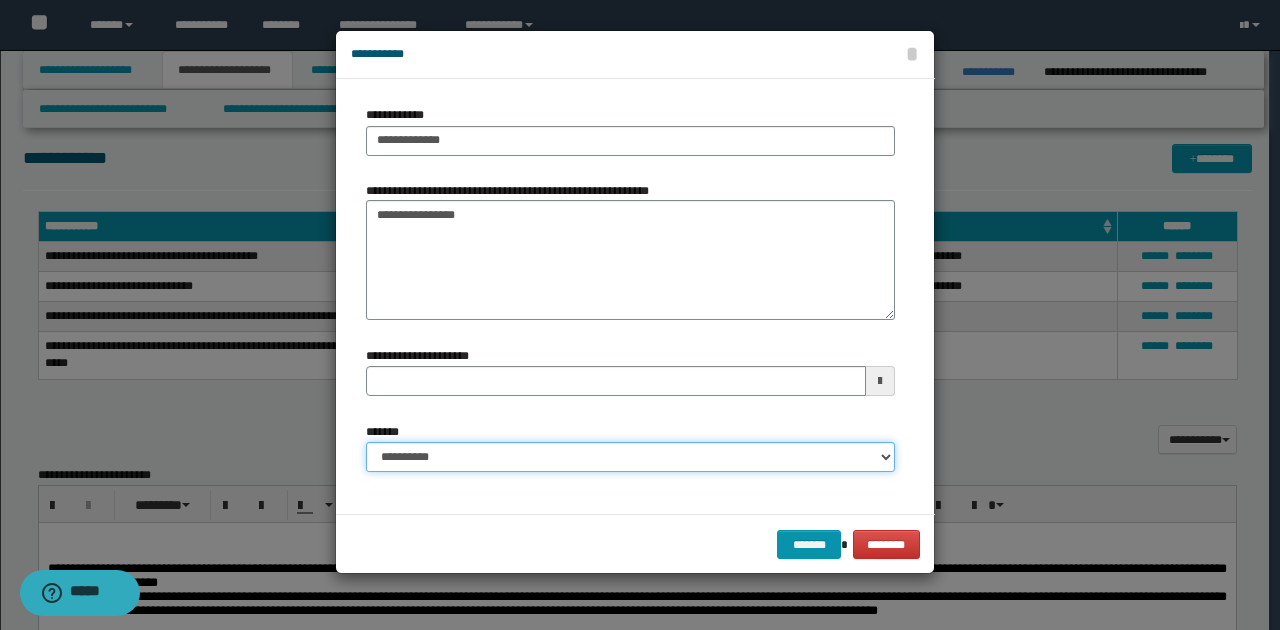 click on "**********" at bounding box center [630, 457] 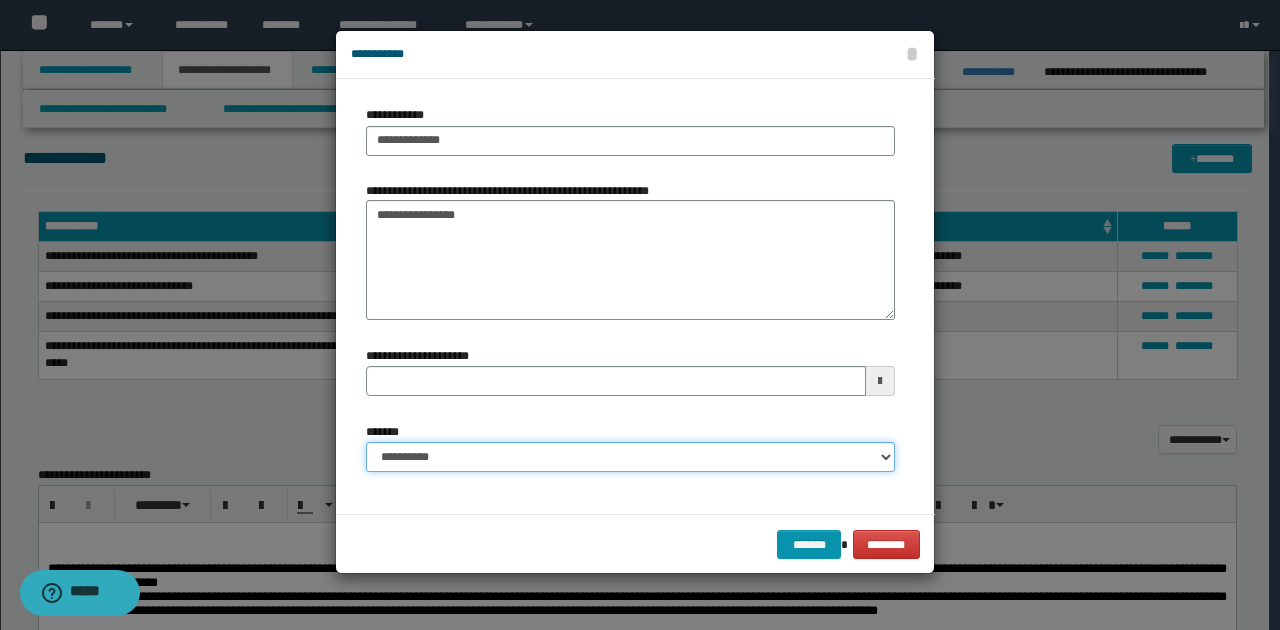 select on "*" 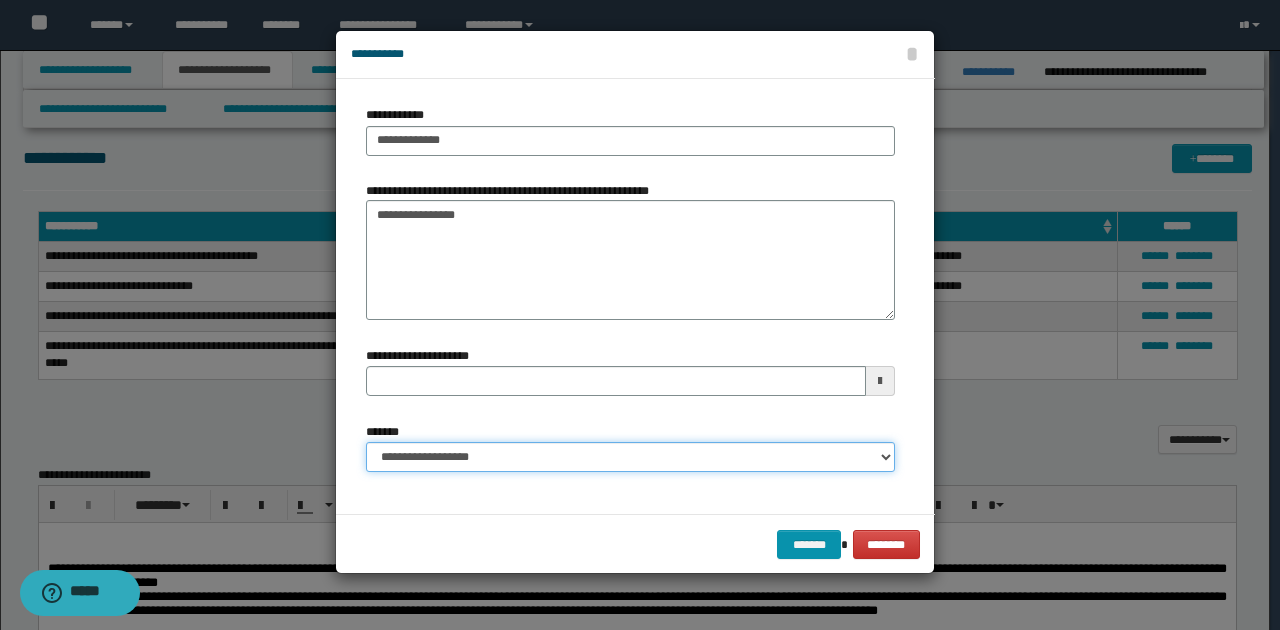type 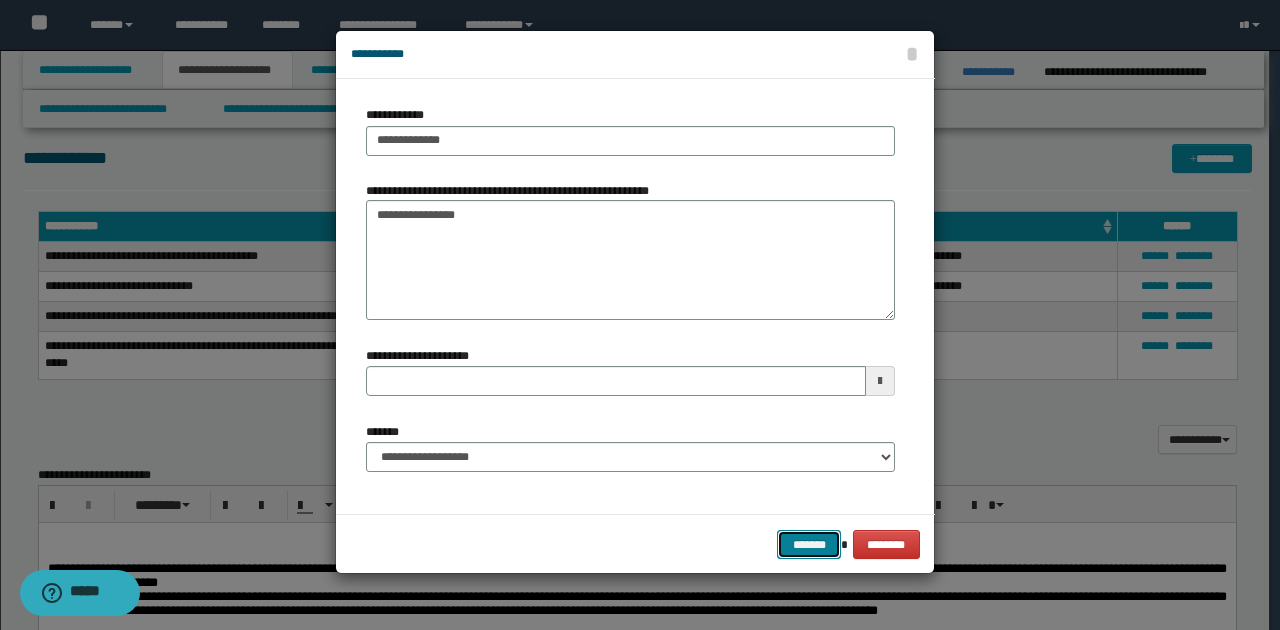 click on "*******" at bounding box center [809, 544] 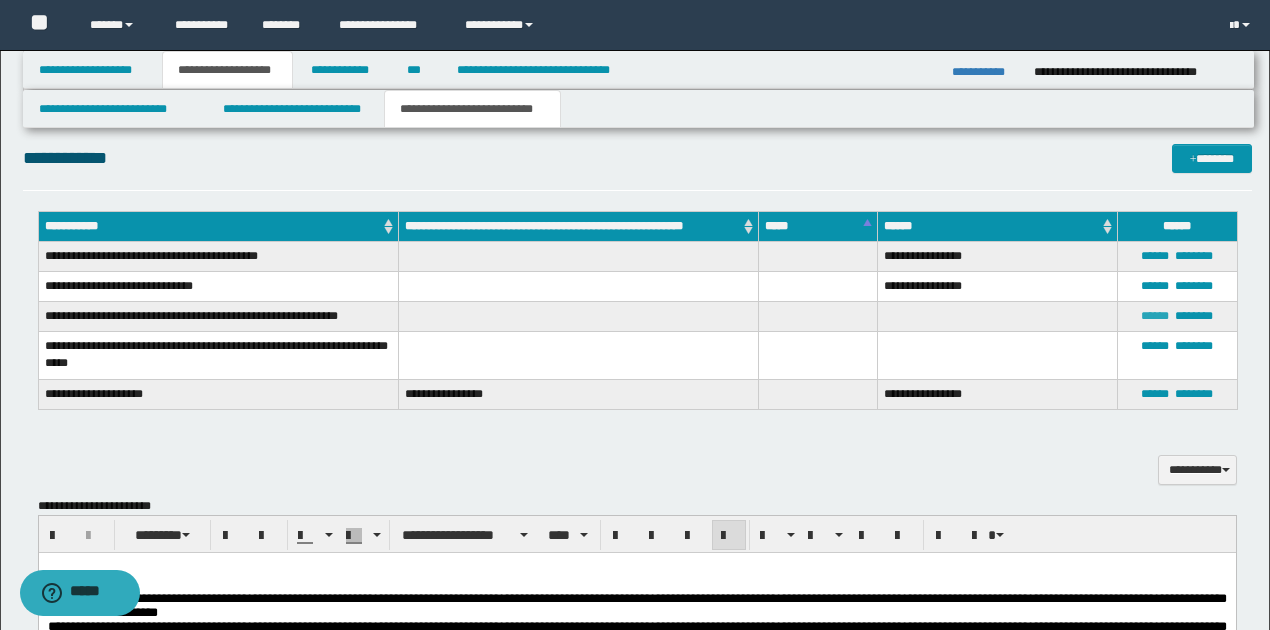 click on "******" at bounding box center [1155, 316] 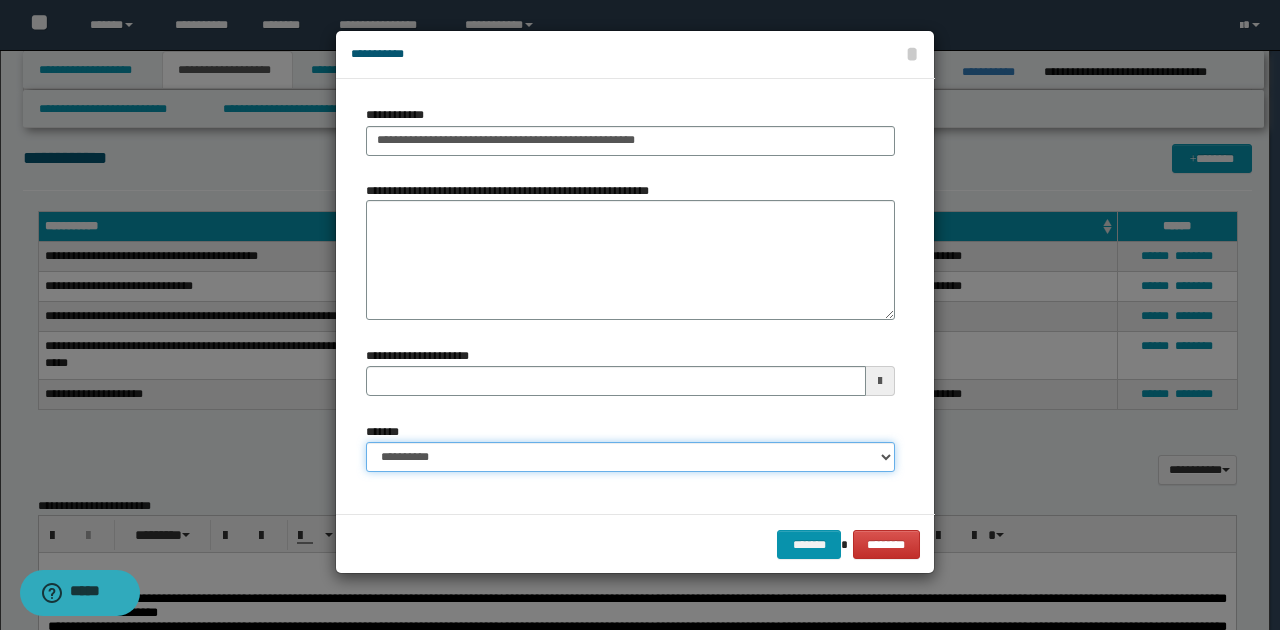 click on "**********" at bounding box center (630, 457) 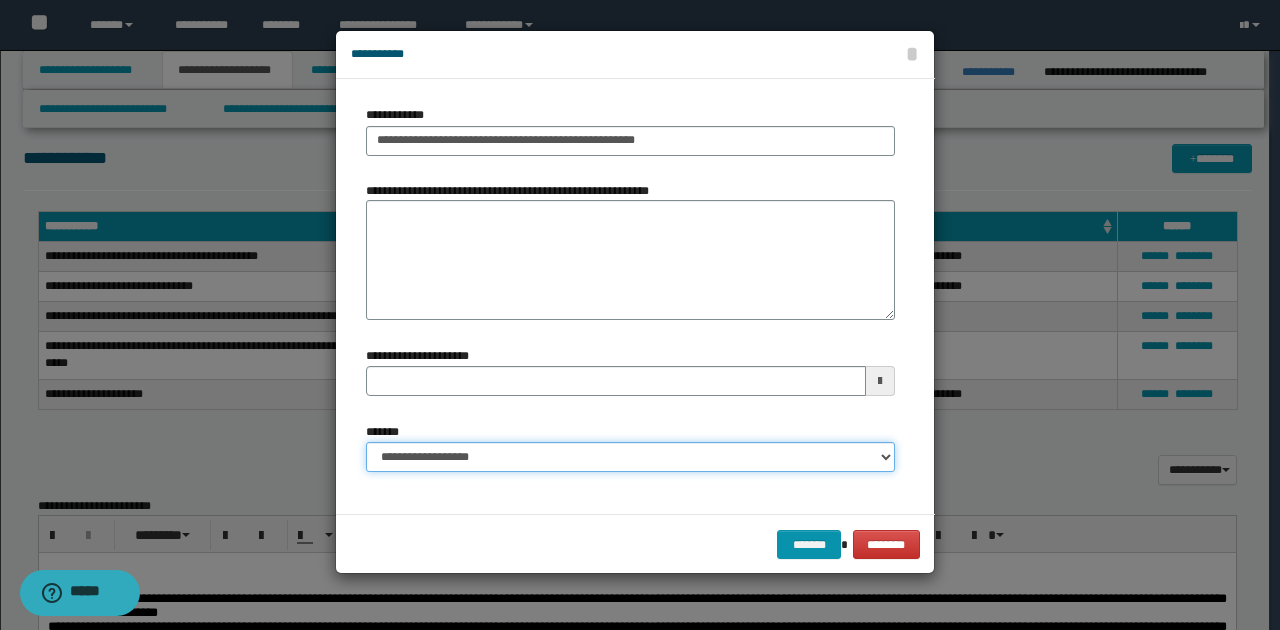 type 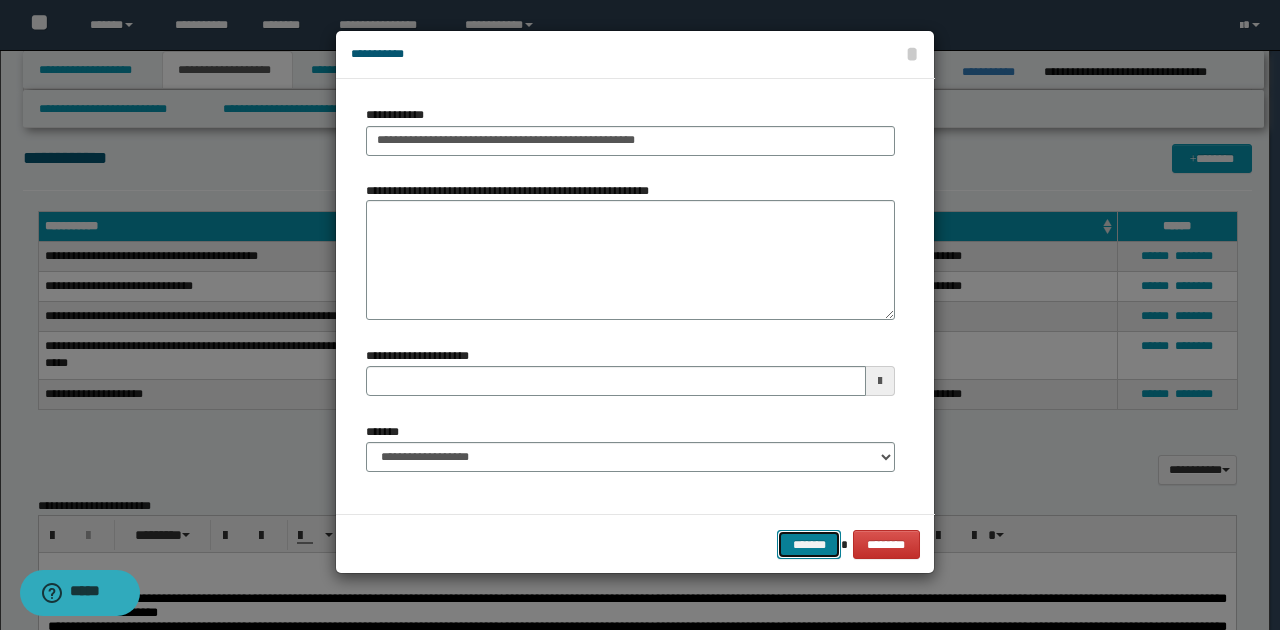 click on "*******" at bounding box center [809, 544] 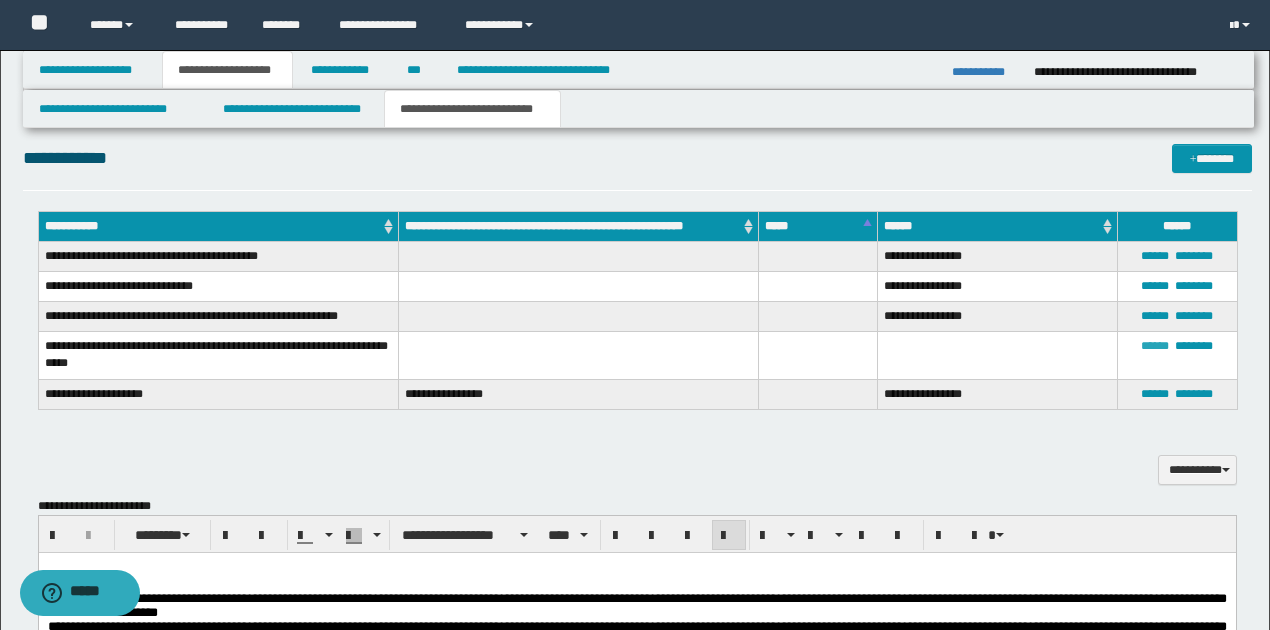click on "******" at bounding box center (1155, 346) 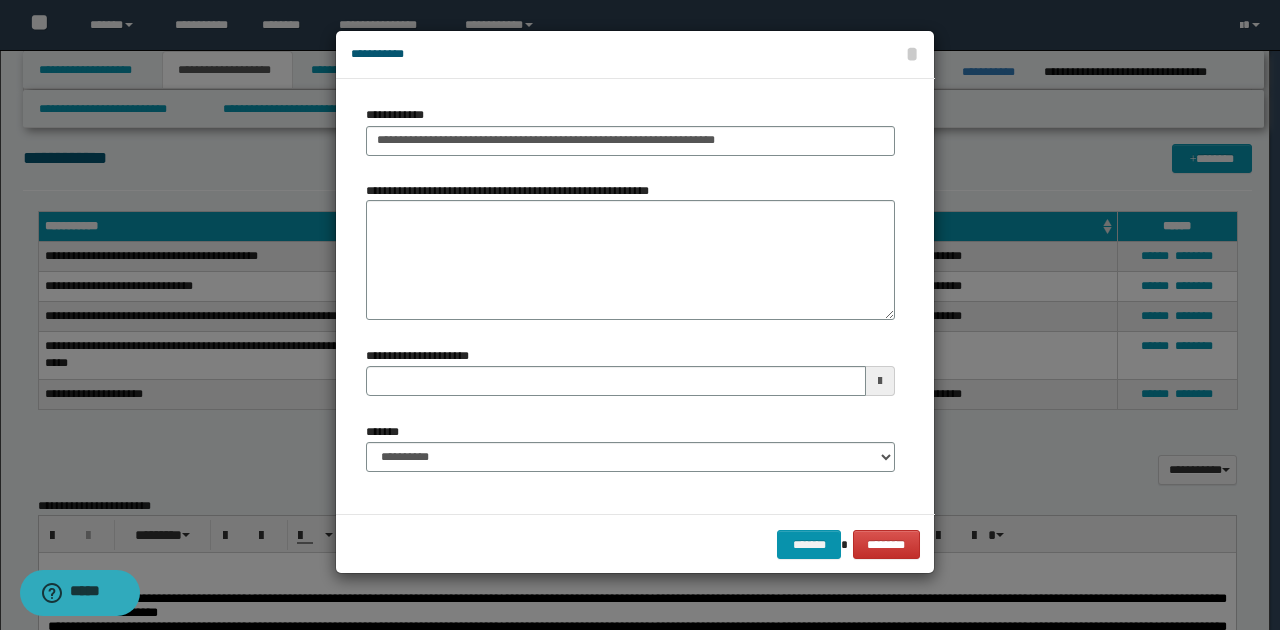 type 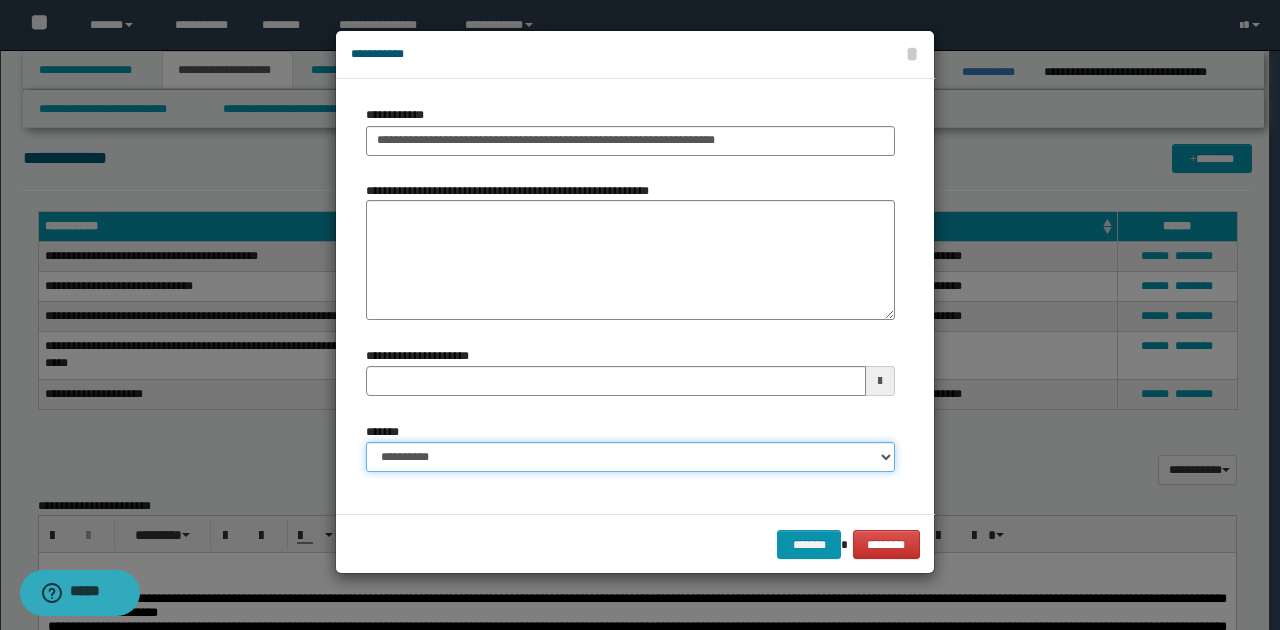 click on "**********" at bounding box center [630, 457] 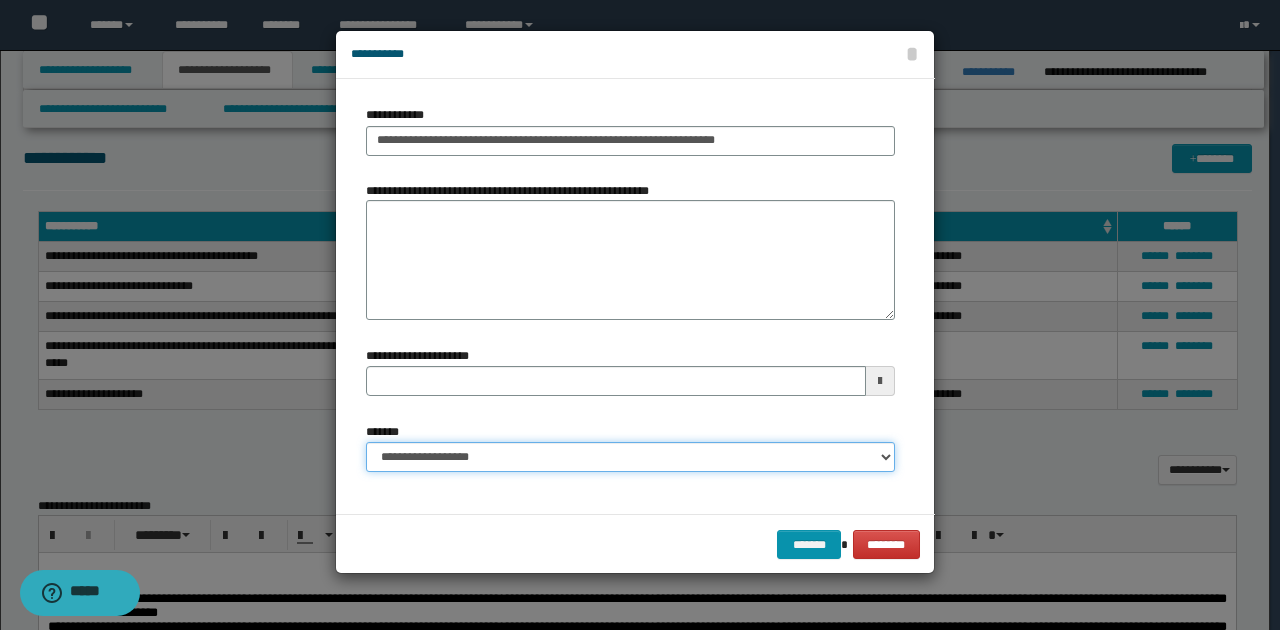 type 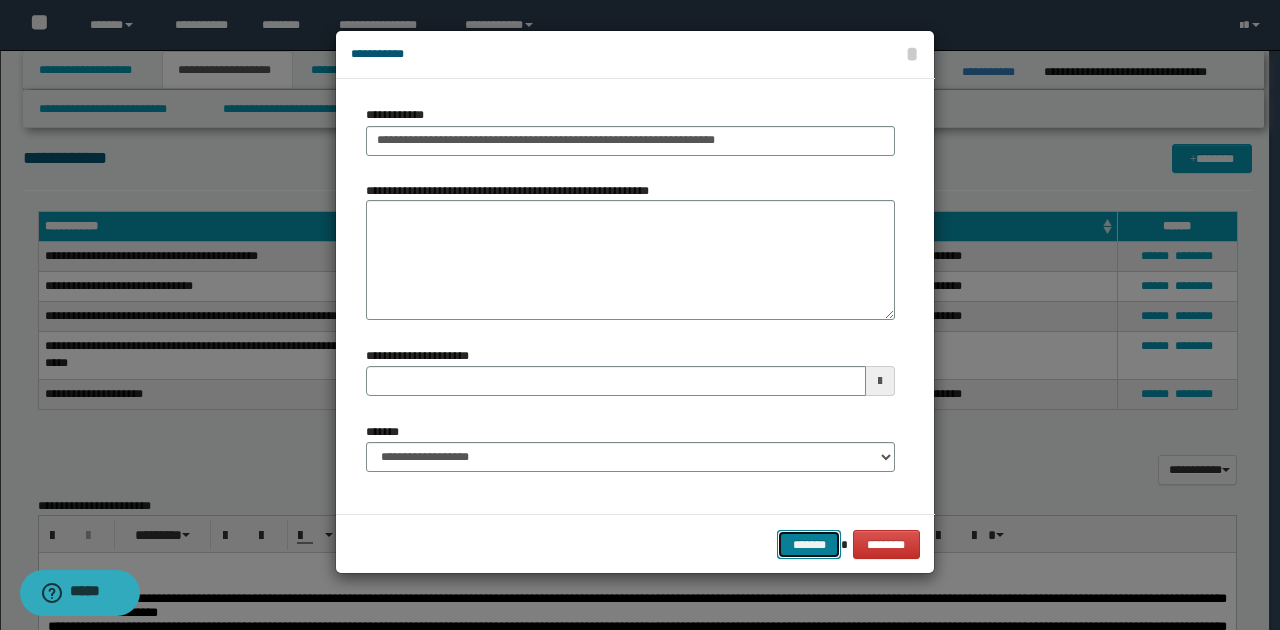 click on "*******" at bounding box center (809, 544) 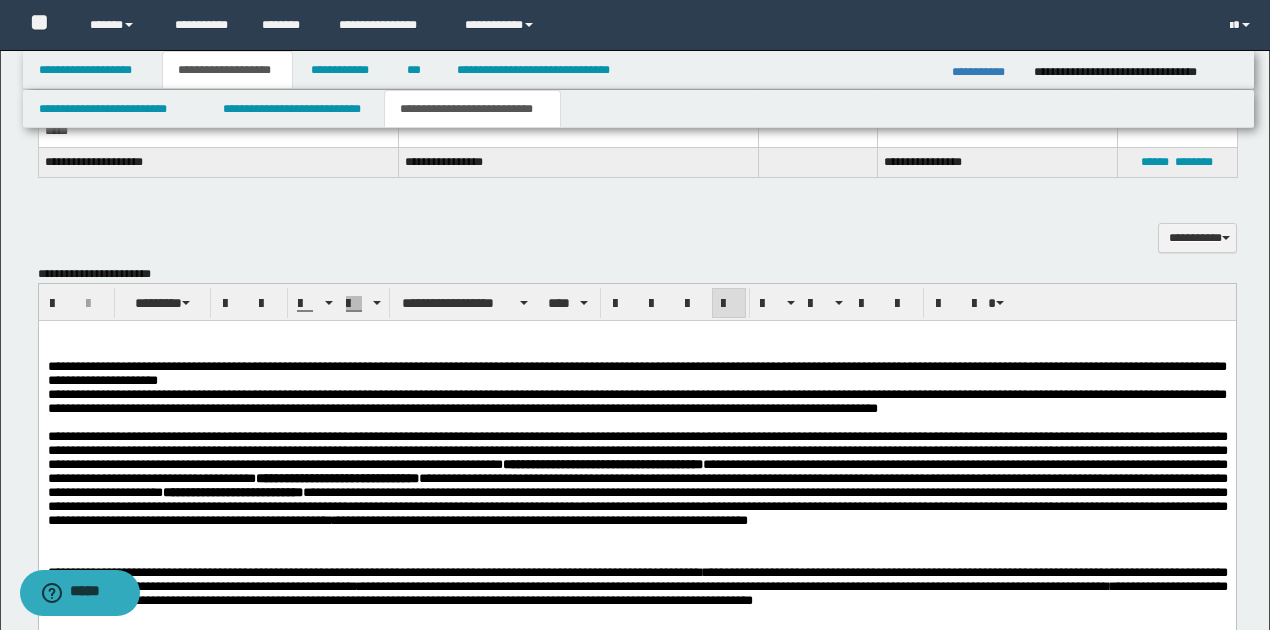 scroll, scrollTop: 1333, scrollLeft: 0, axis: vertical 